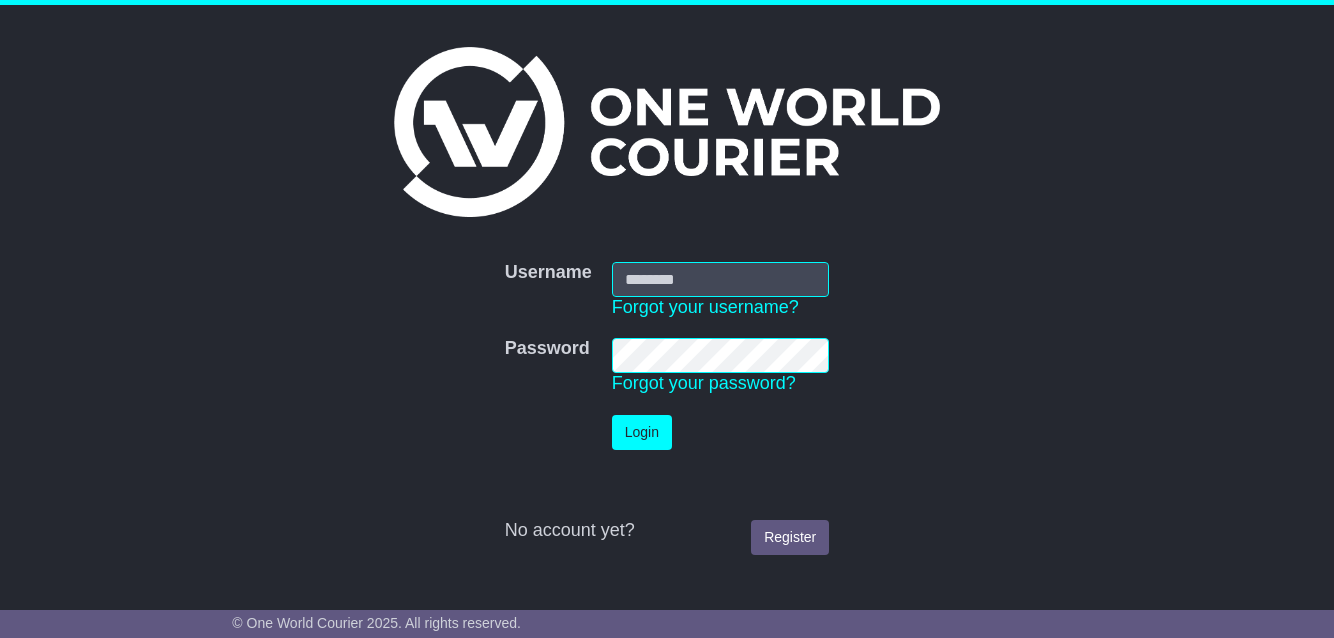 scroll, scrollTop: 0, scrollLeft: 0, axis: both 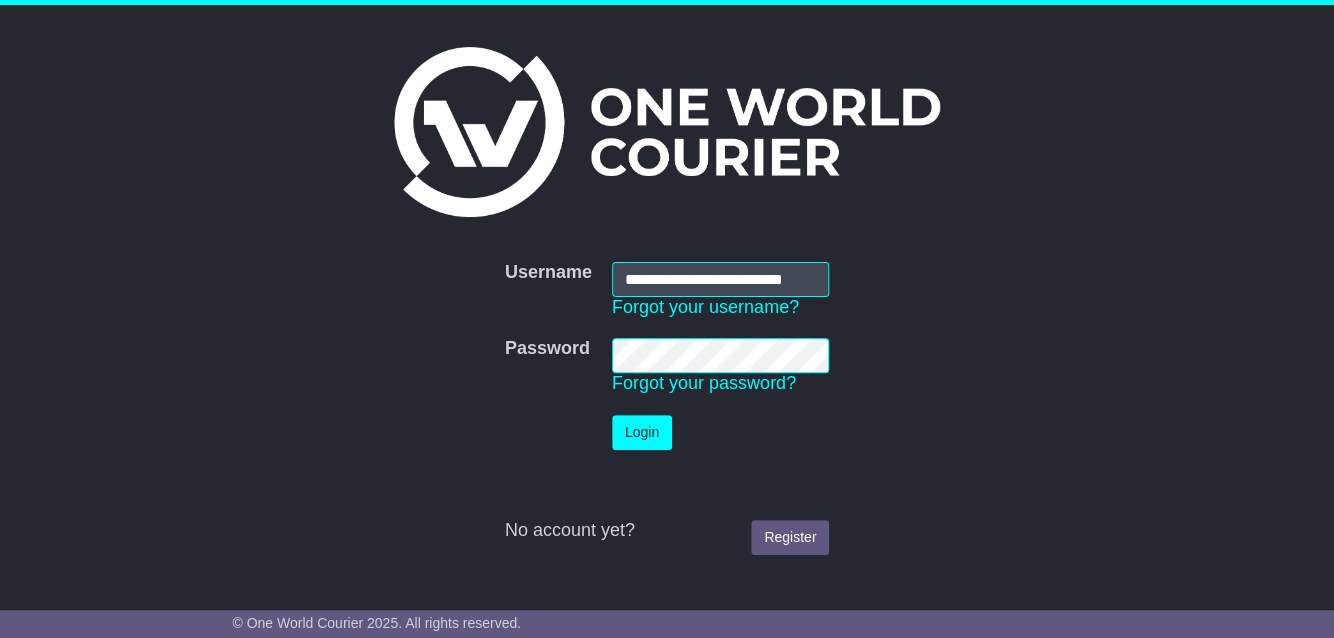 type on "**********" 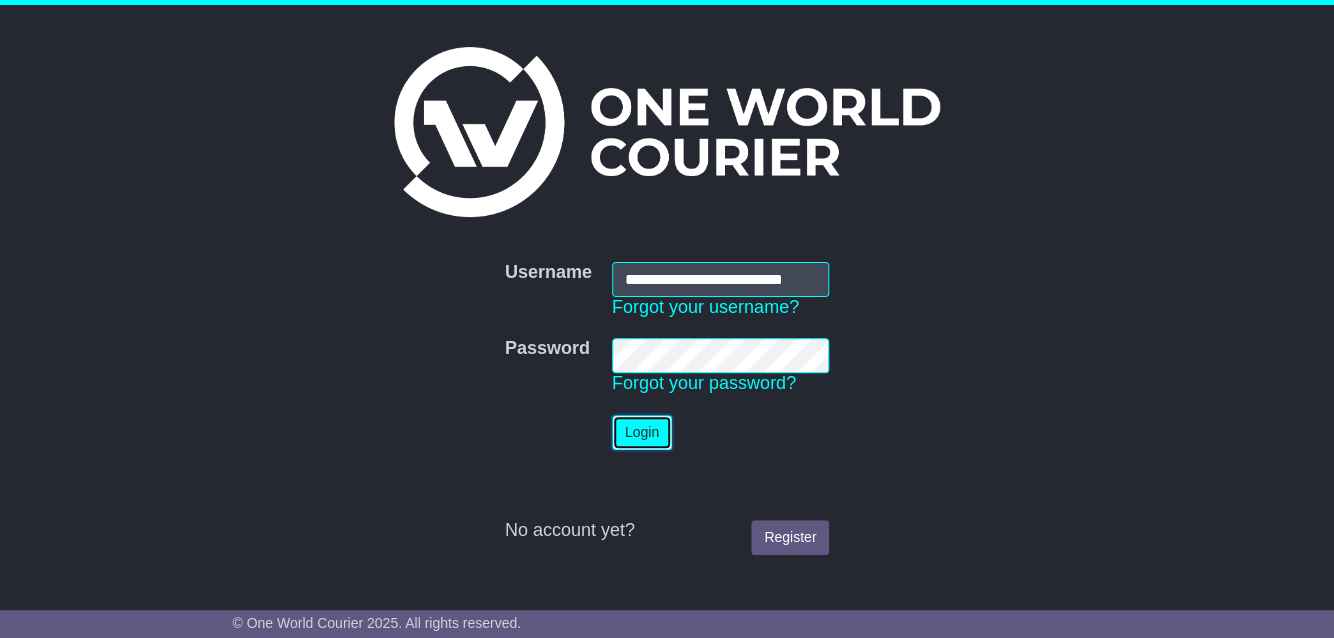 click on "Login" at bounding box center (642, 432) 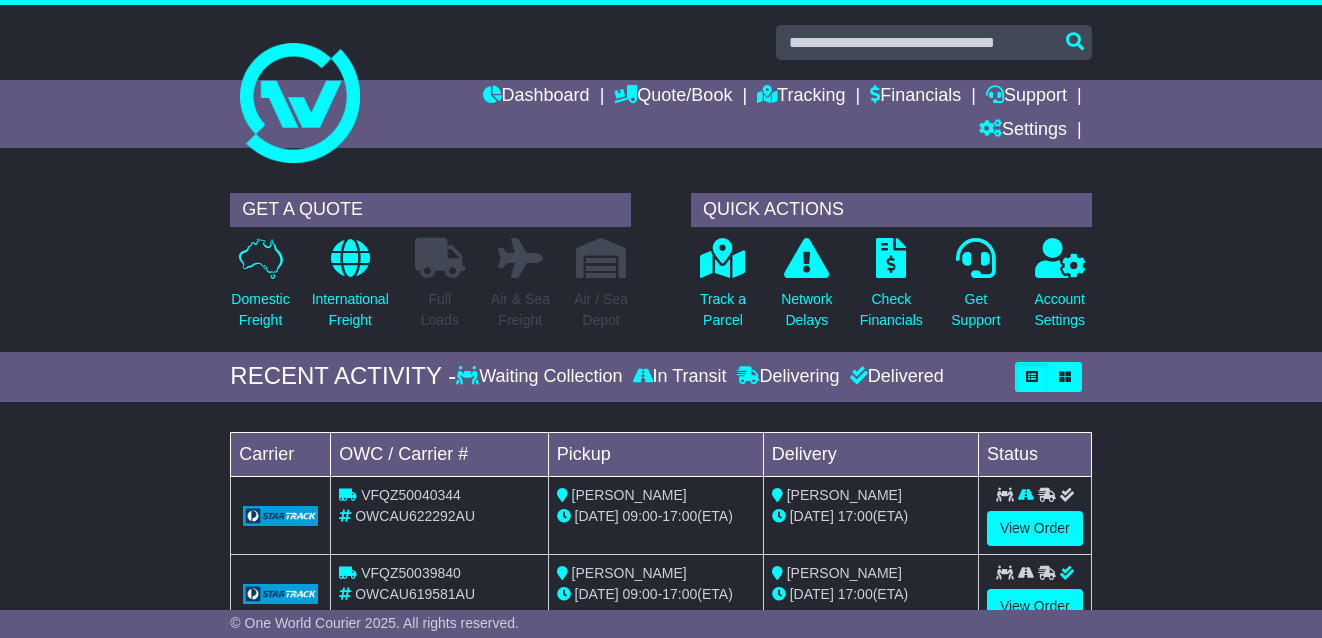 scroll, scrollTop: 0, scrollLeft: 0, axis: both 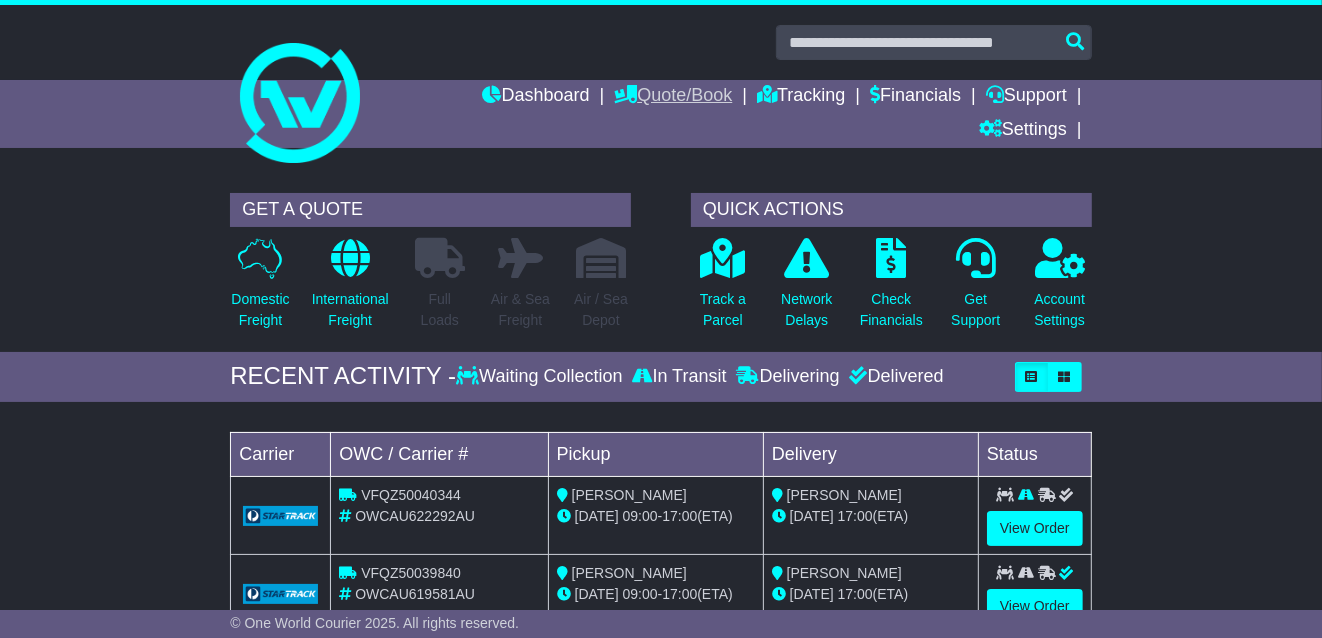 click on "Quote/Book" at bounding box center [673, 97] 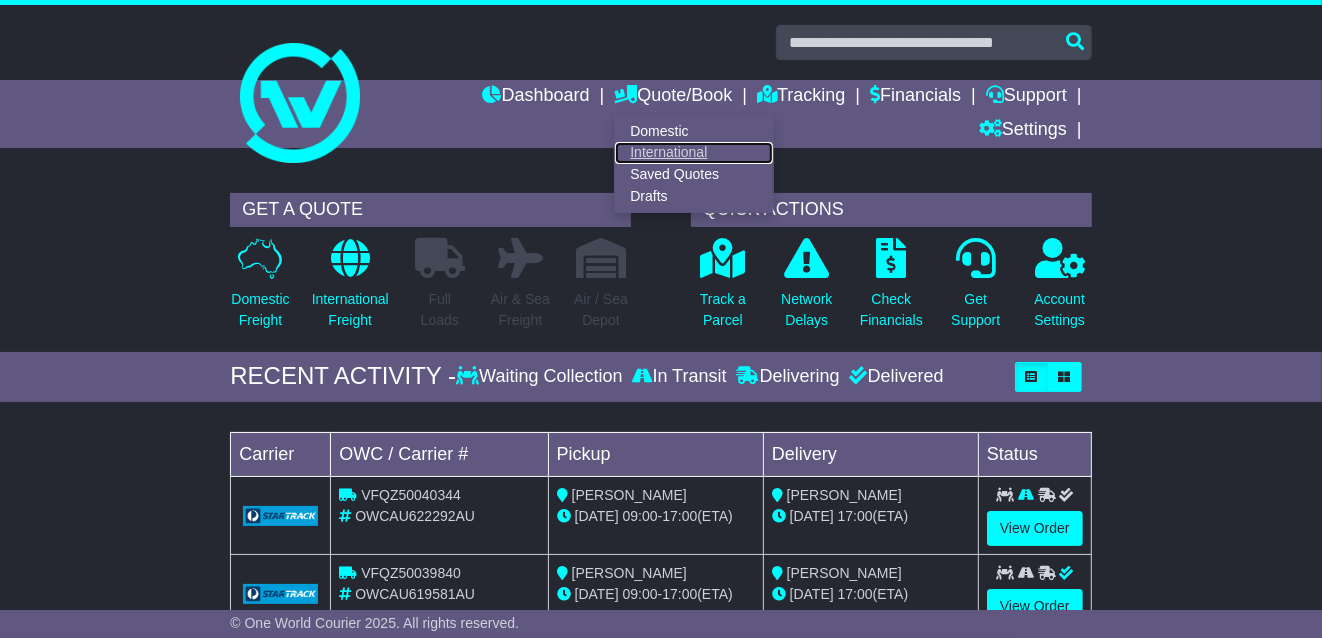 click on "International" at bounding box center [694, 153] 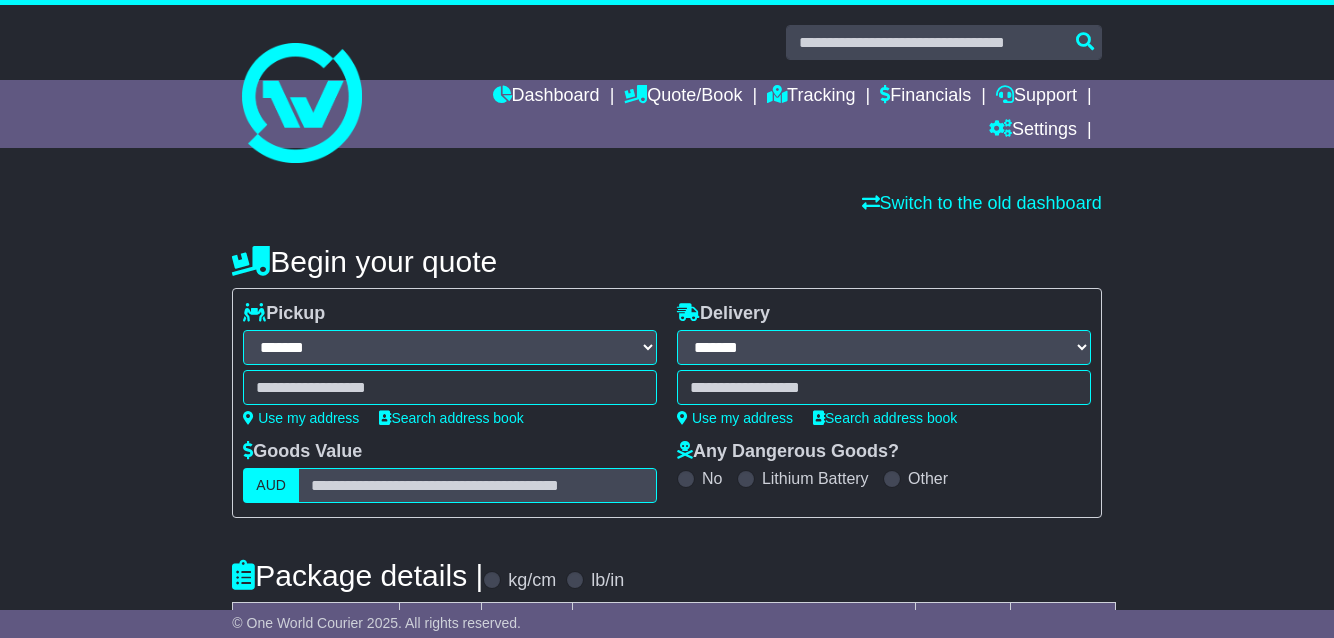 select on "**" 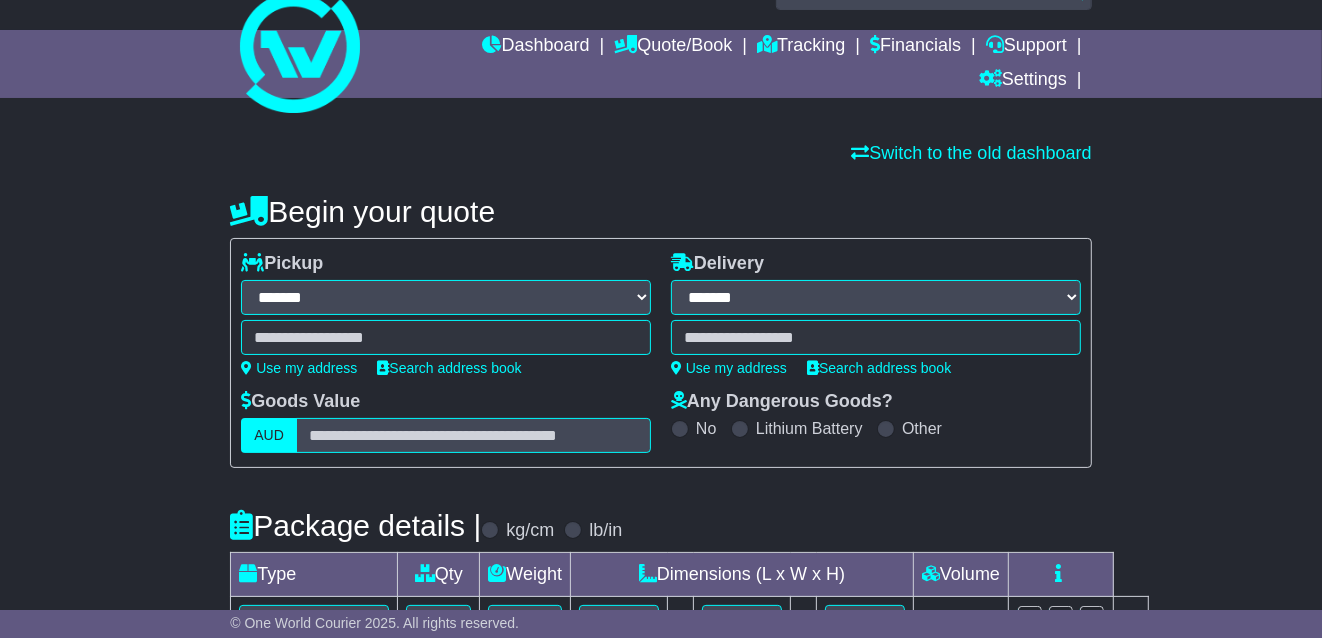 scroll, scrollTop: 99, scrollLeft: 0, axis: vertical 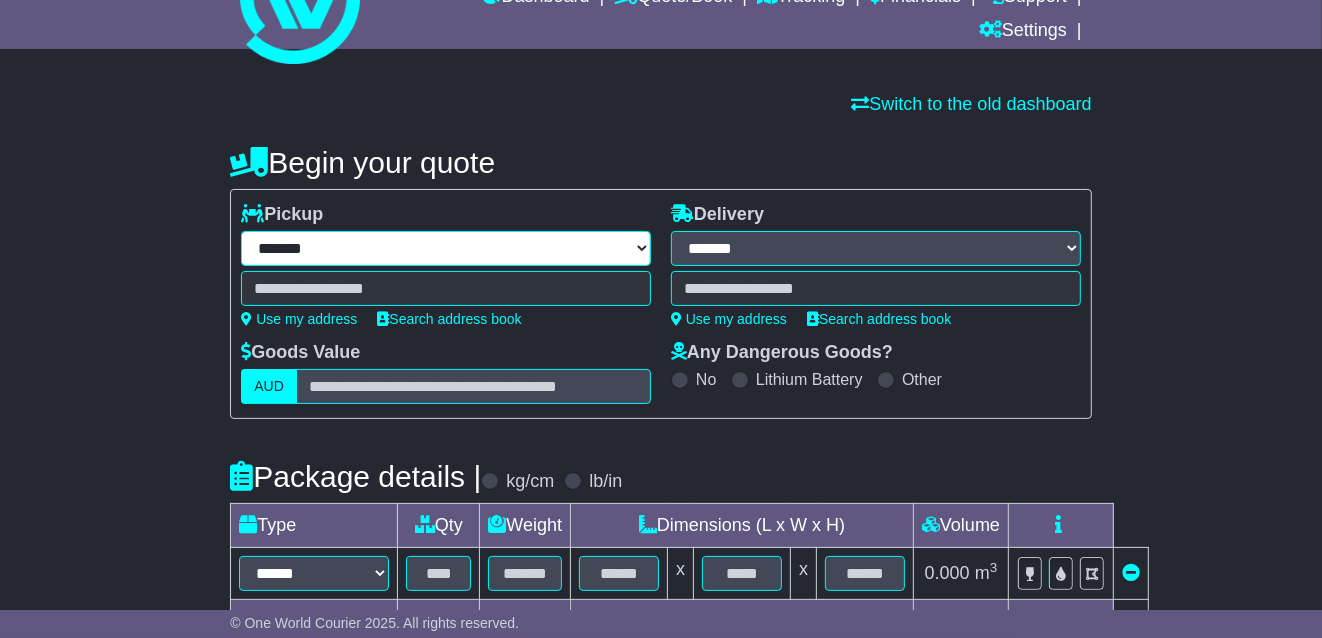 click on "**********" at bounding box center (446, 248) 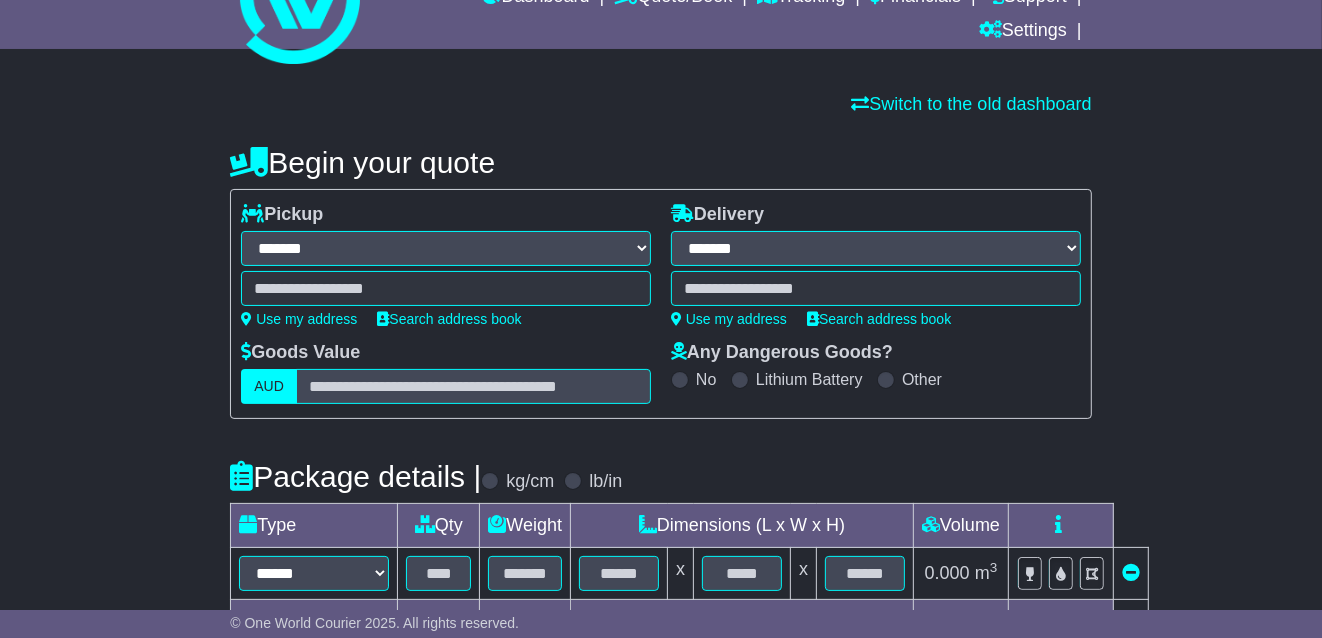 click on "**********" at bounding box center [446, 248] 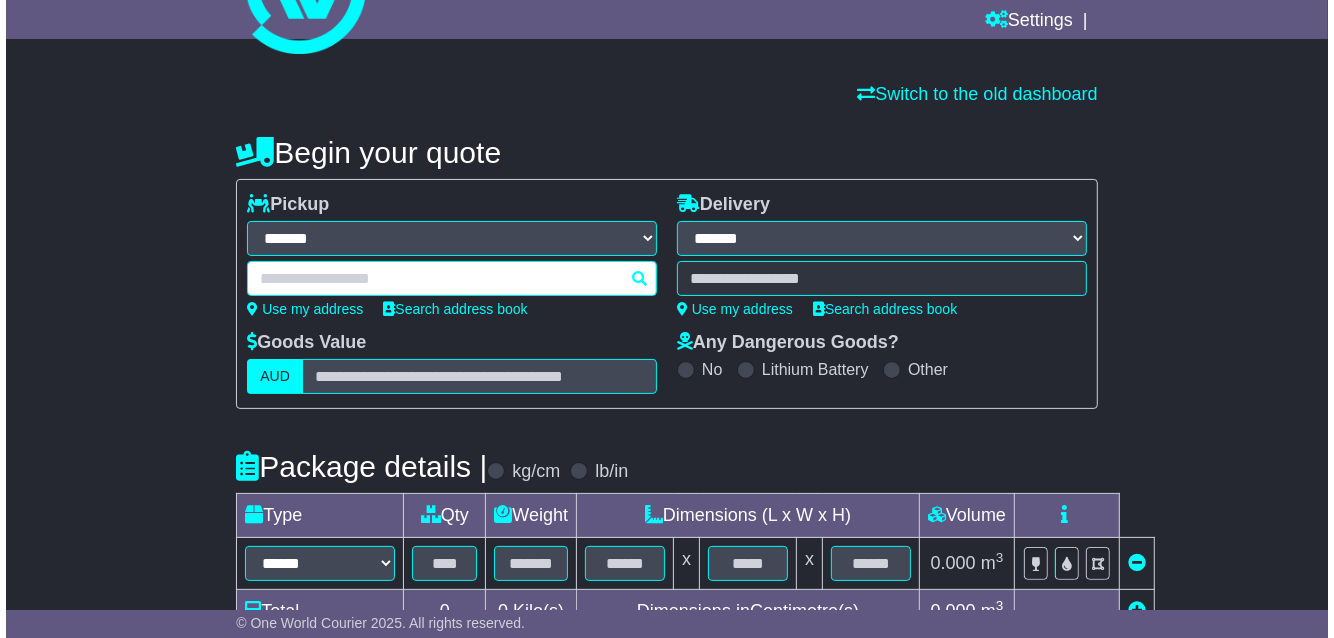 scroll, scrollTop: 114, scrollLeft: 0, axis: vertical 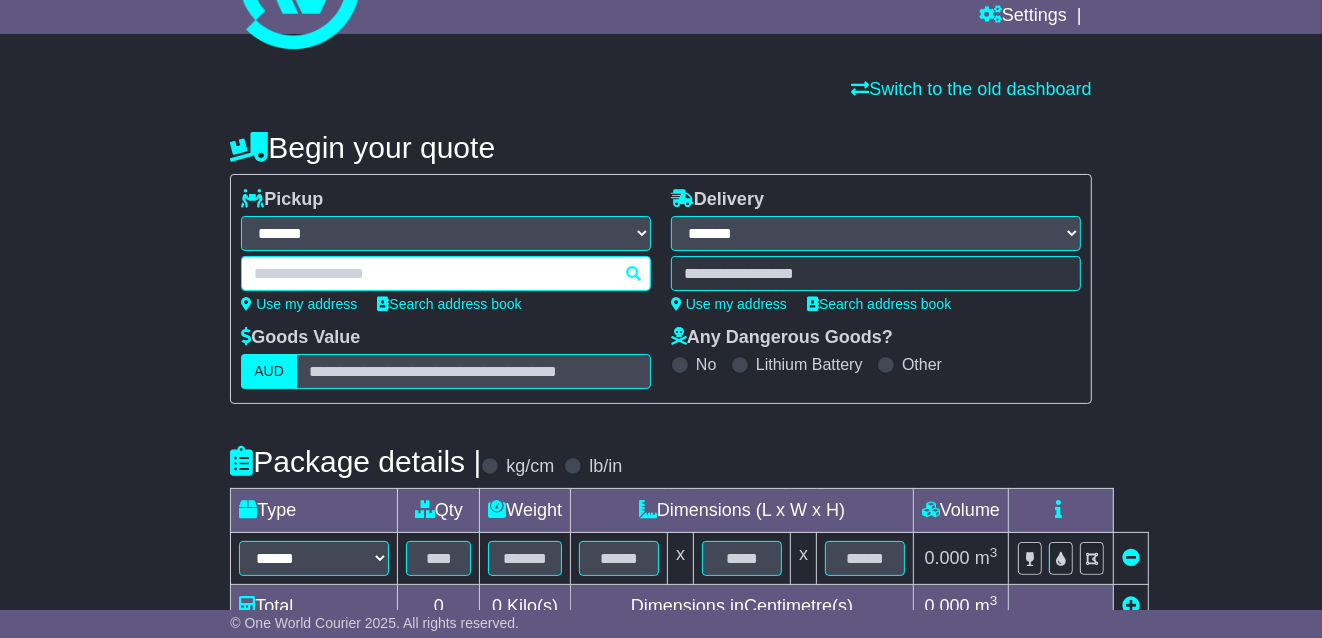 click at bounding box center [446, 273] 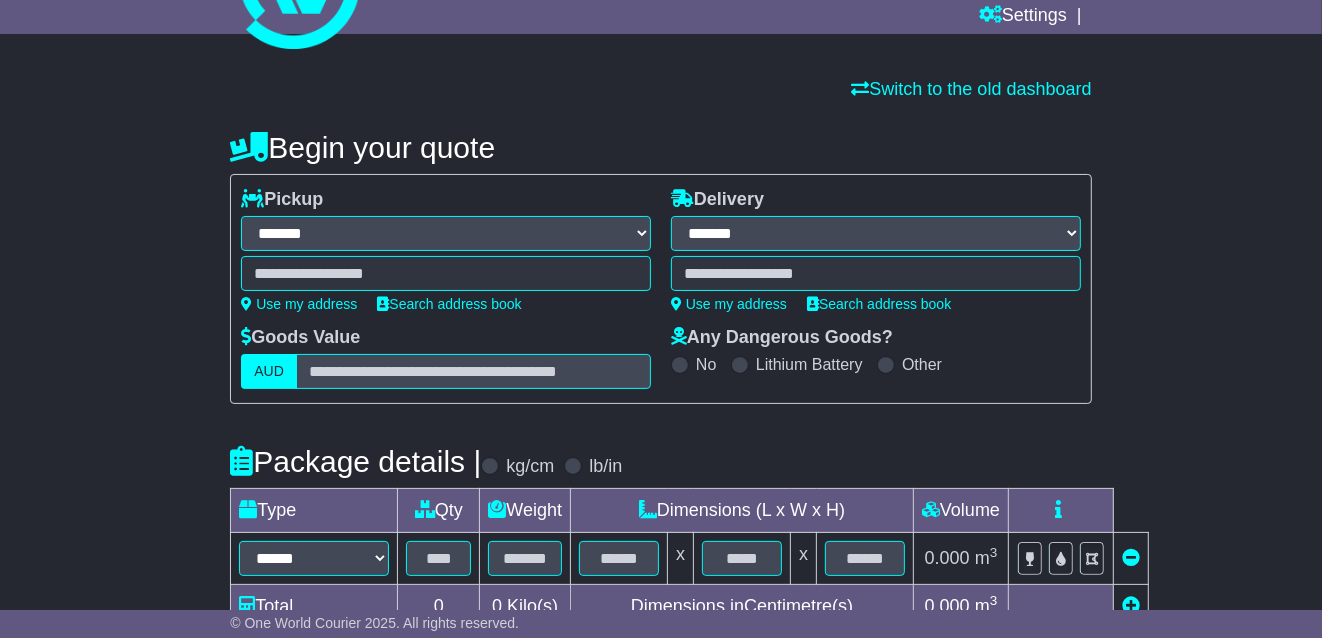 click on "**********" at bounding box center [446, 250] 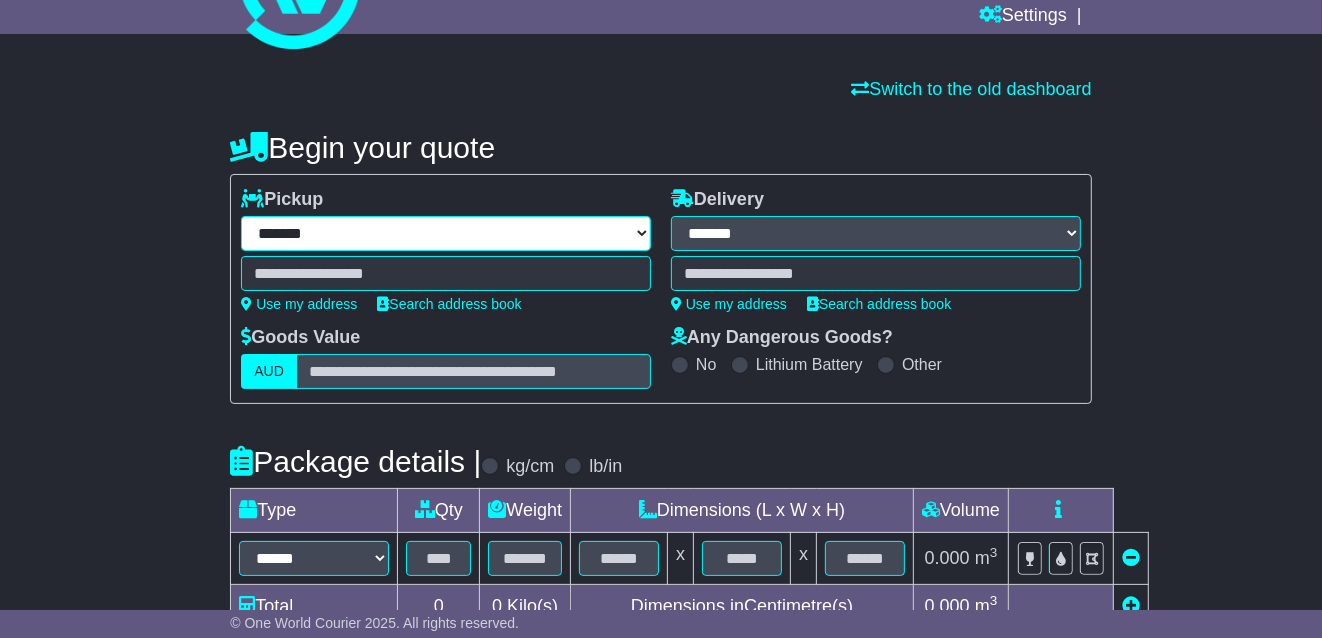 click on "**********" at bounding box center (446, 233) 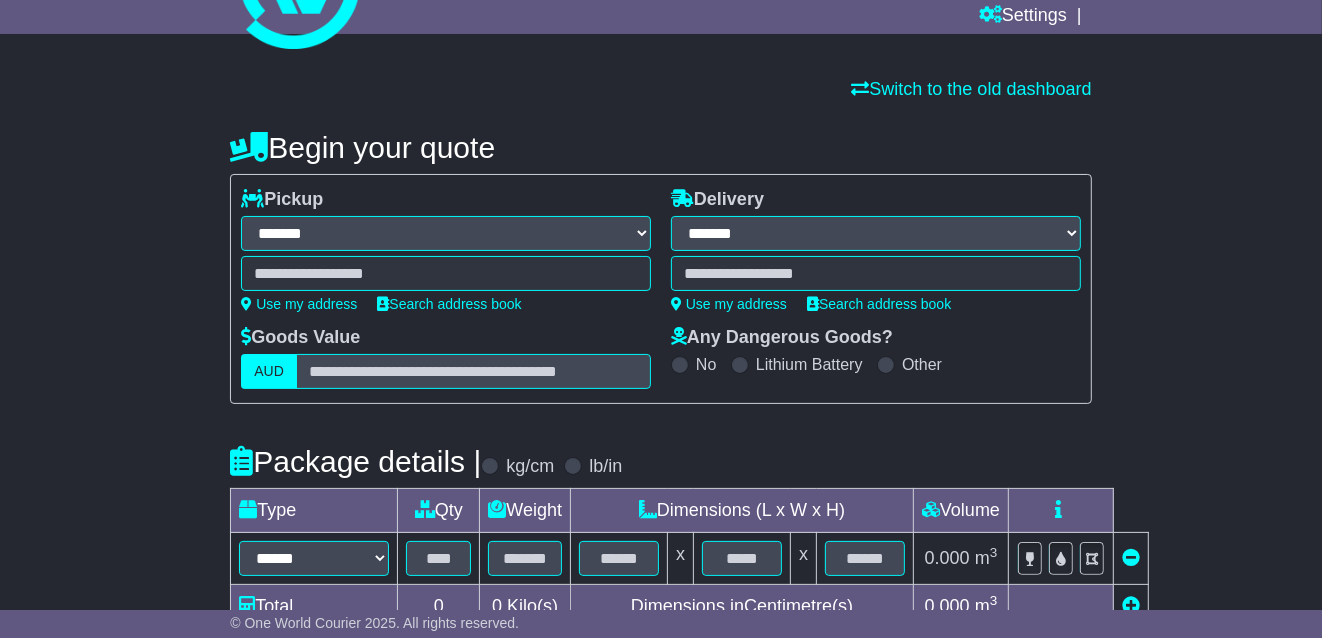 select on "**" 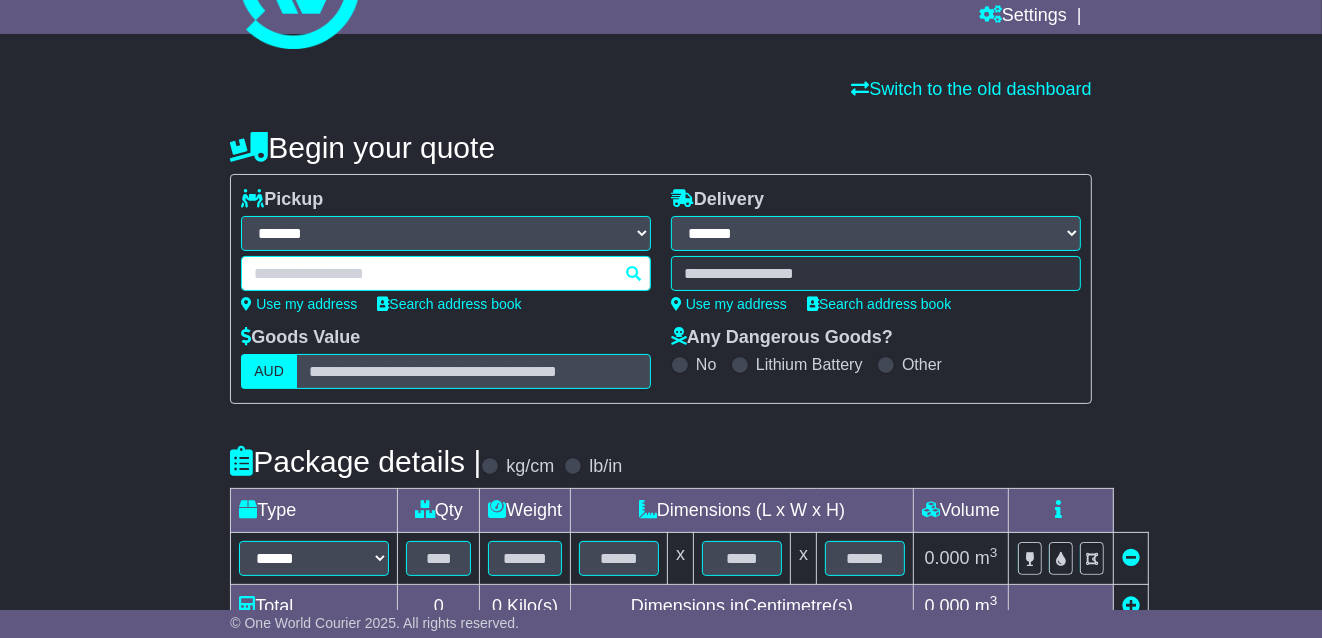 click at bounding box center [446, 273] 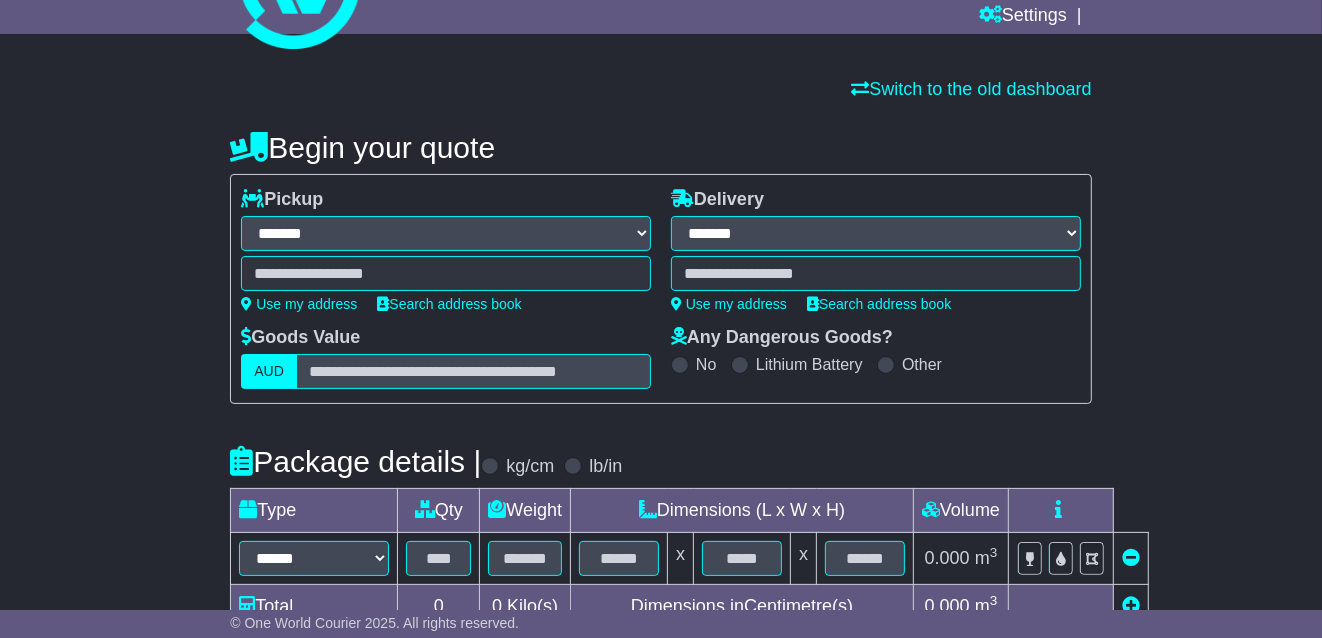 click at bounding box center [446, 273] 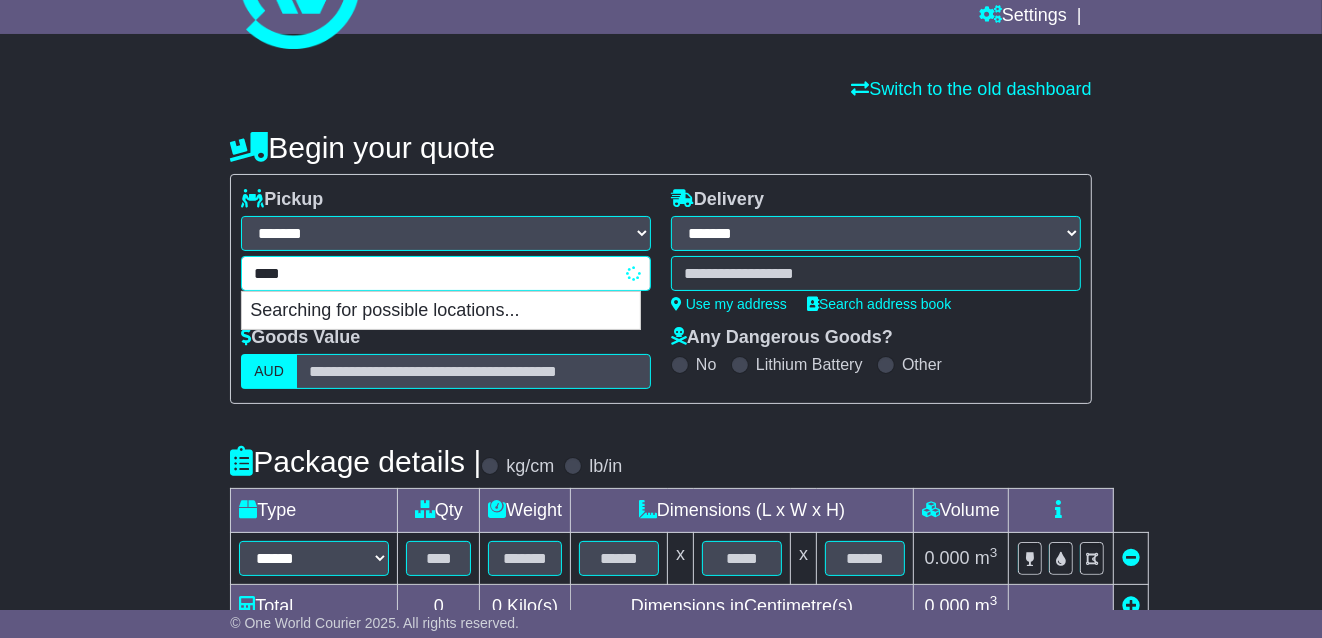 type on "*****" 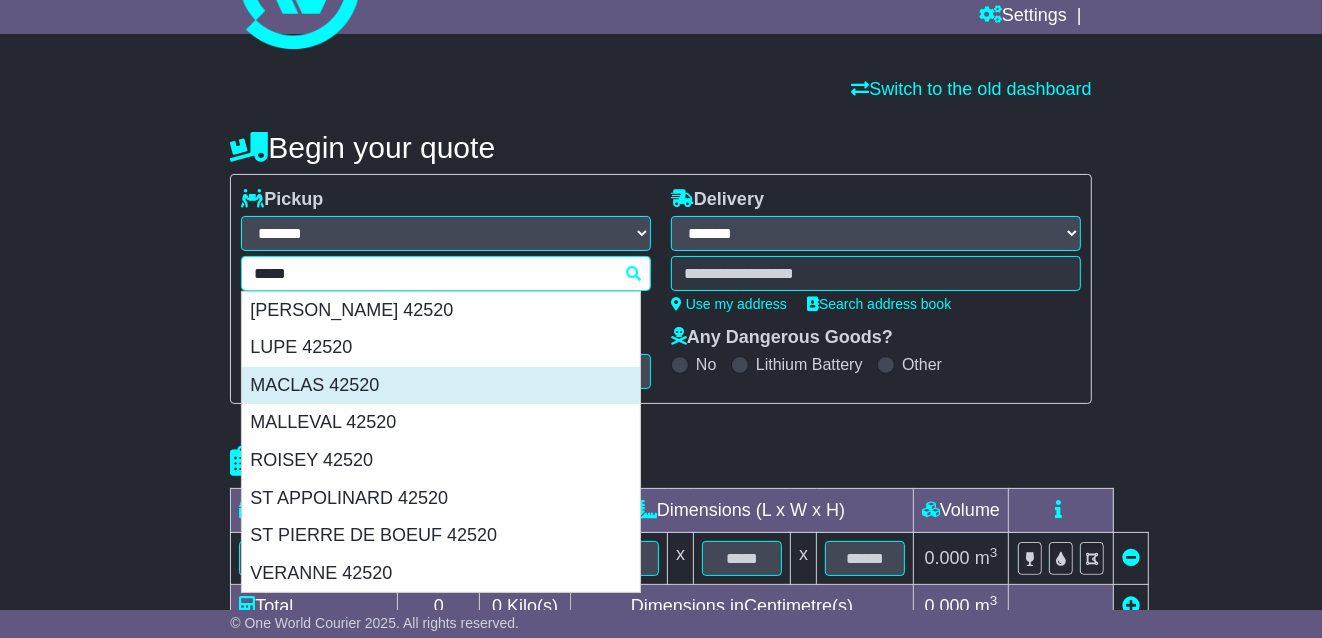 click on "MACLAS 42520" at bounding box center [441, 386] 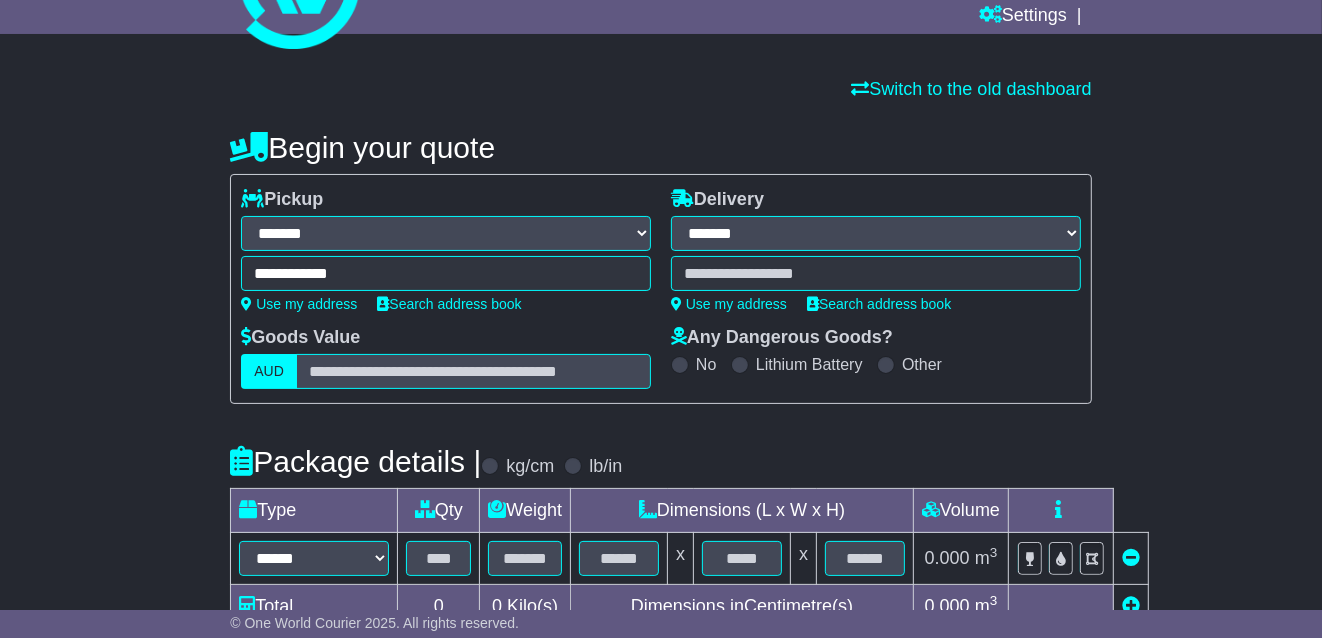 type on "**********" 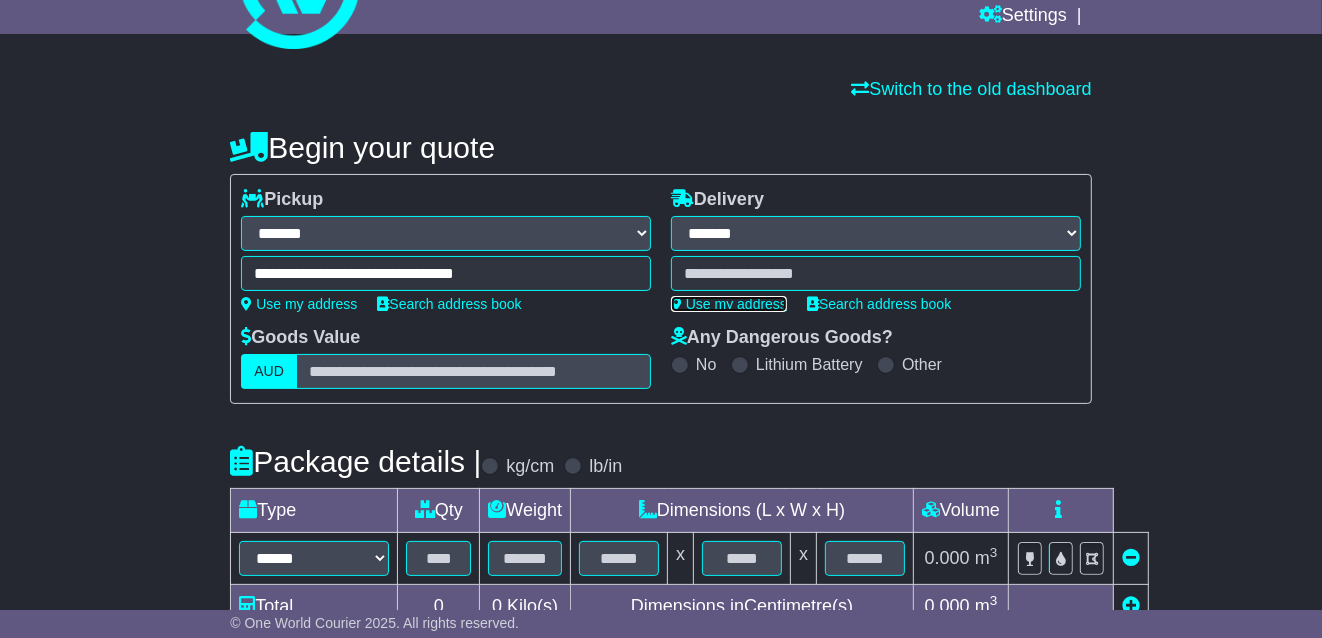 click on "Use my address" at bounding box center (729, 304) 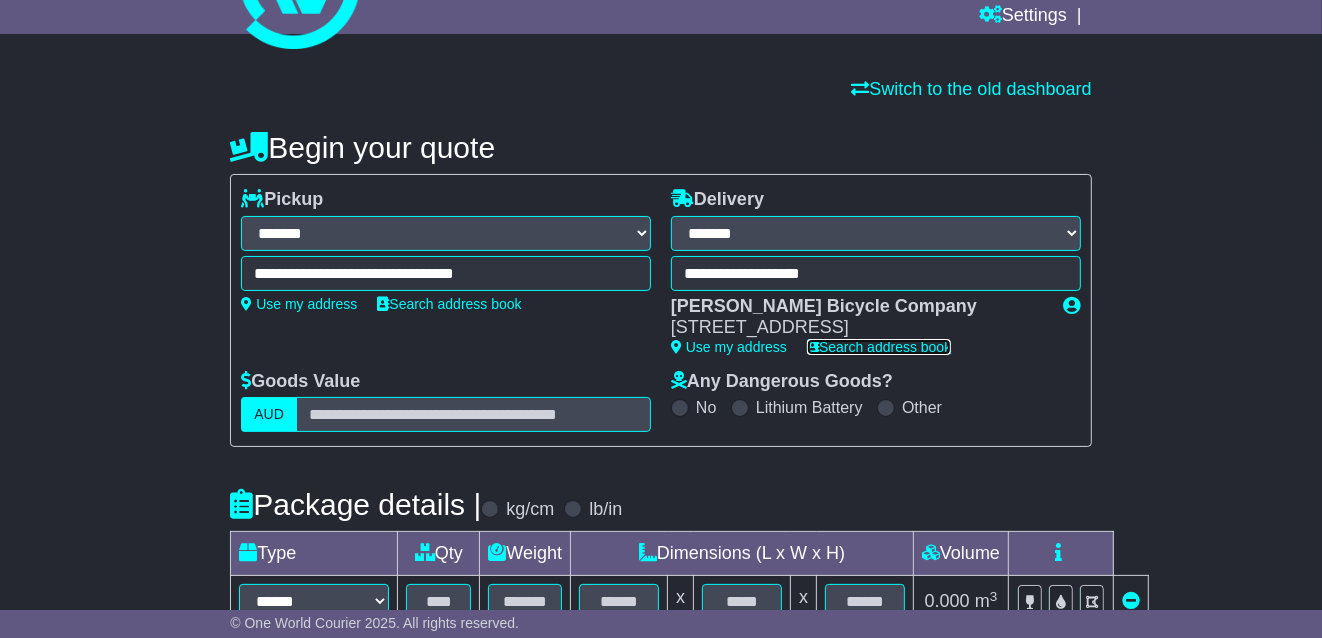 click on "Search address book" at bounding box center [879, 347] 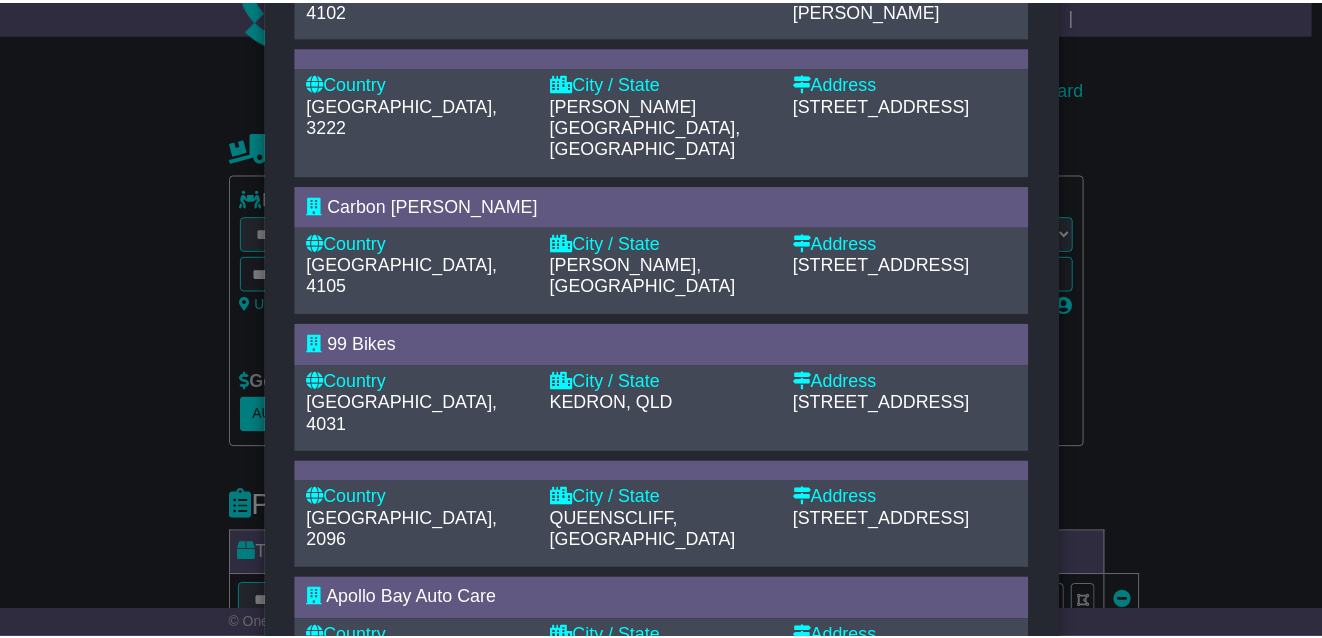 scroll, scrollTop: 585, scrollLeft: 0, axis: vertical 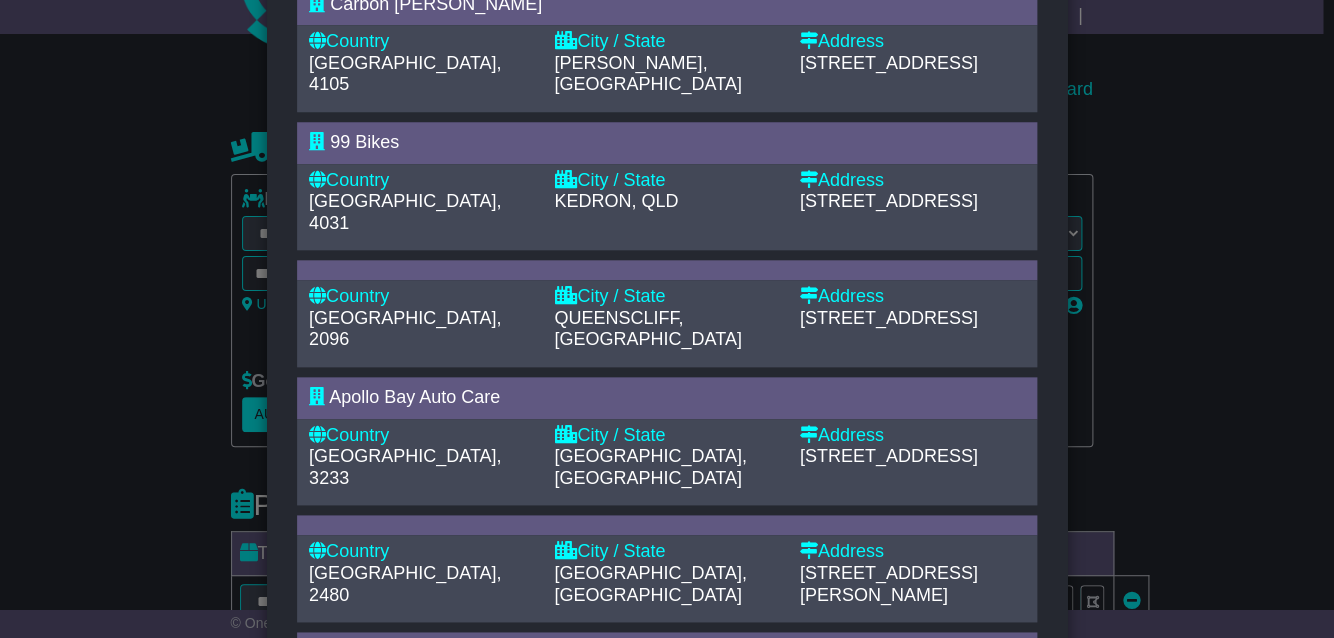 click on "Country
Australia, 2480
City / State
ROSEBANK, NSW
Address
17 Byrne Rd" at bounding box center [667, 578] 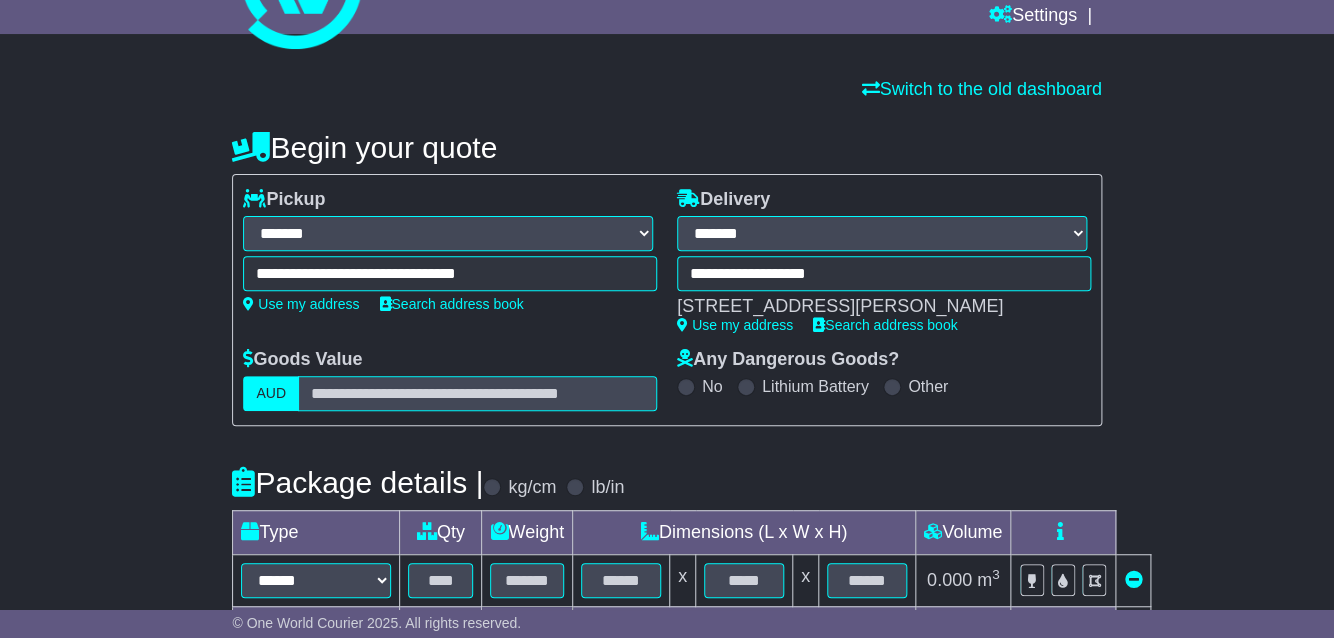 type on "**********" 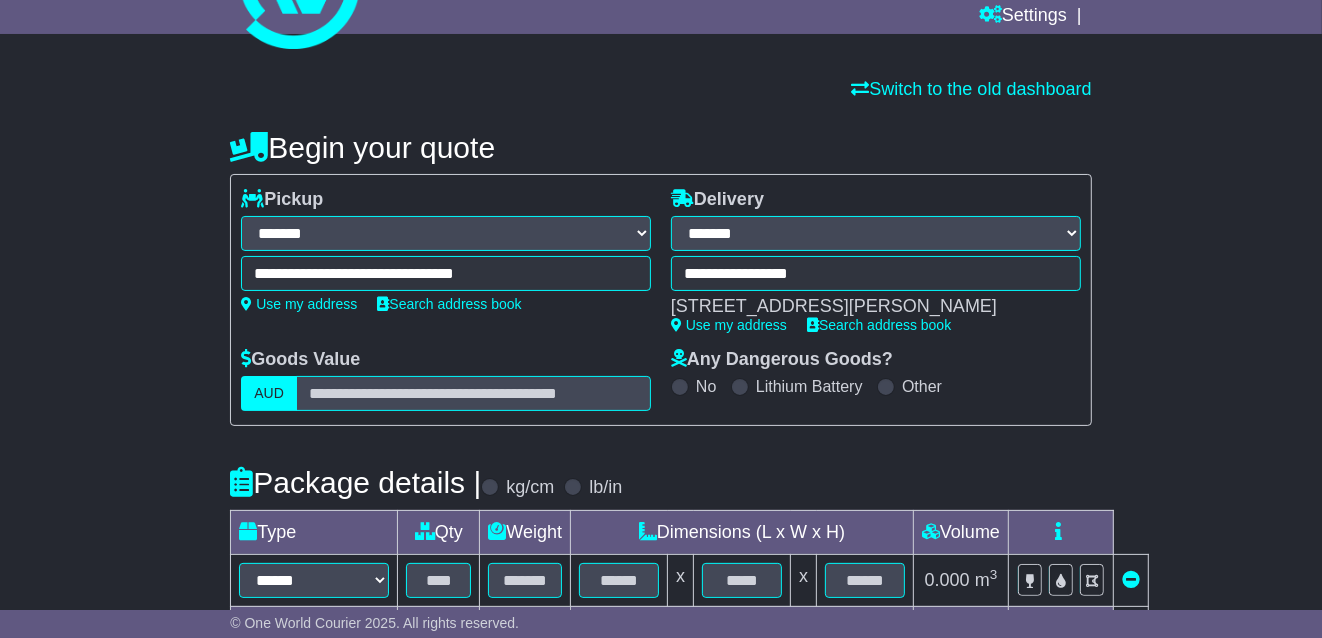 scroll, scrollTop: 131, scrollLeft: 0, axis: vertical 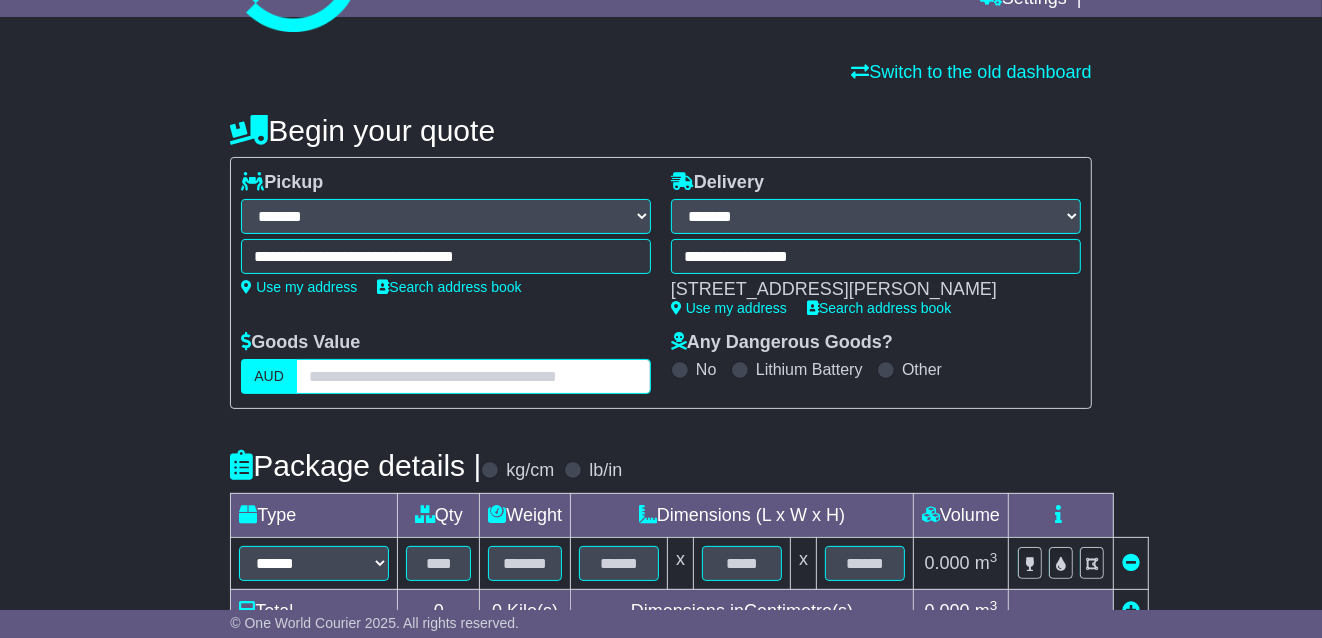 click at bounding box center [473, 376] 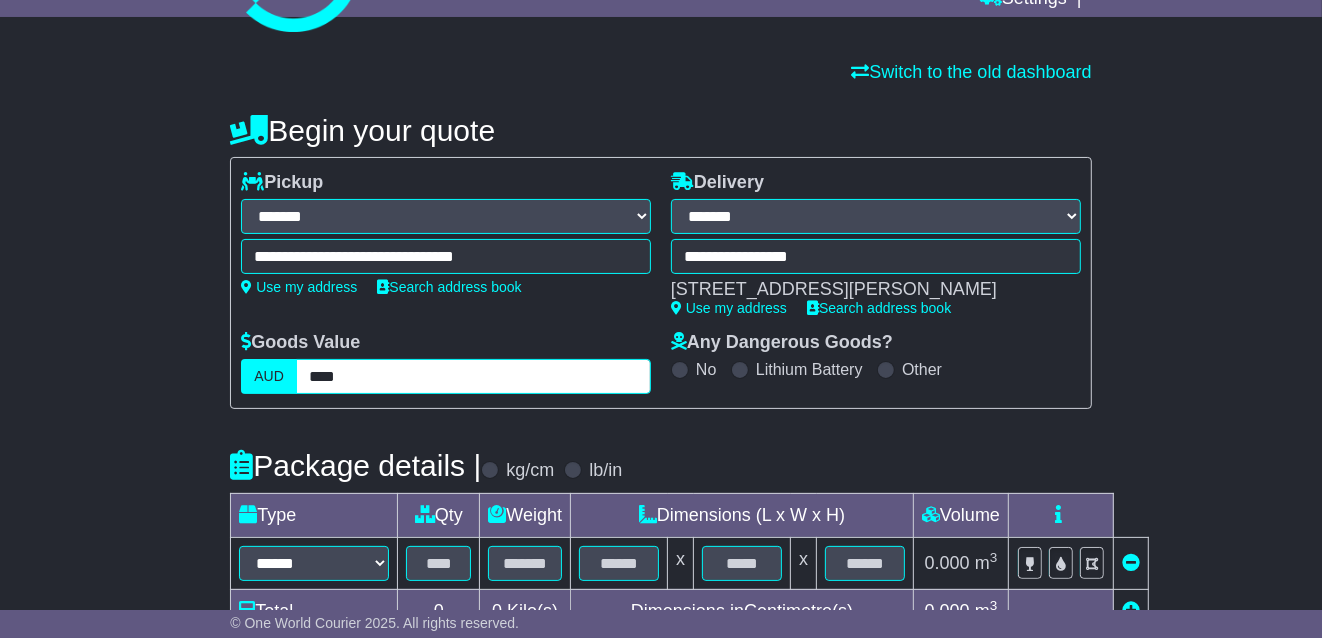 type on "****" 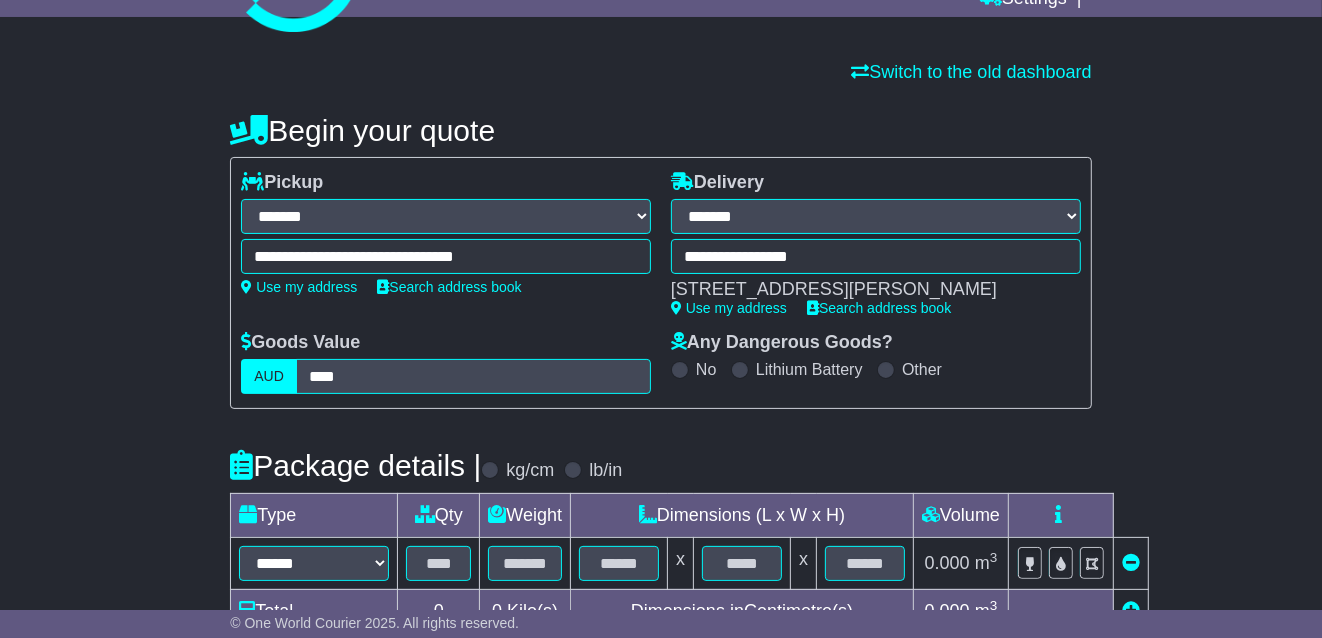 click on "**********" at bounding box center (661, 538) 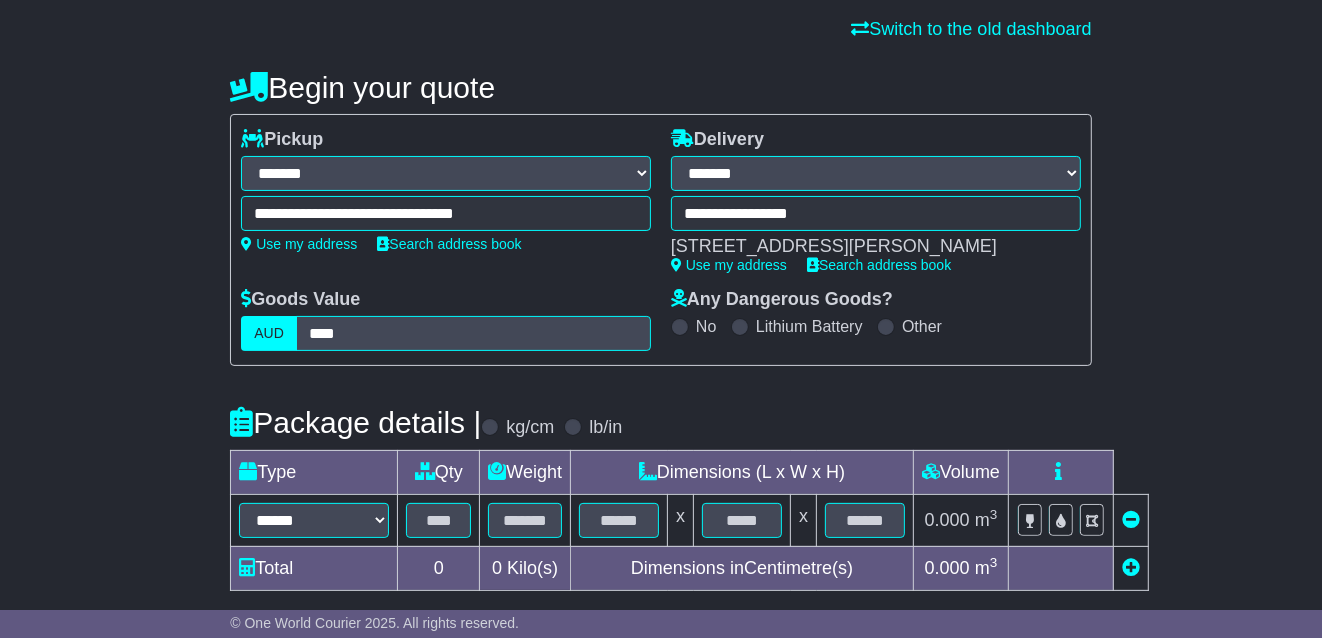 scroll, scrollTop: 263, scrollLeft: 0, axis: vertical 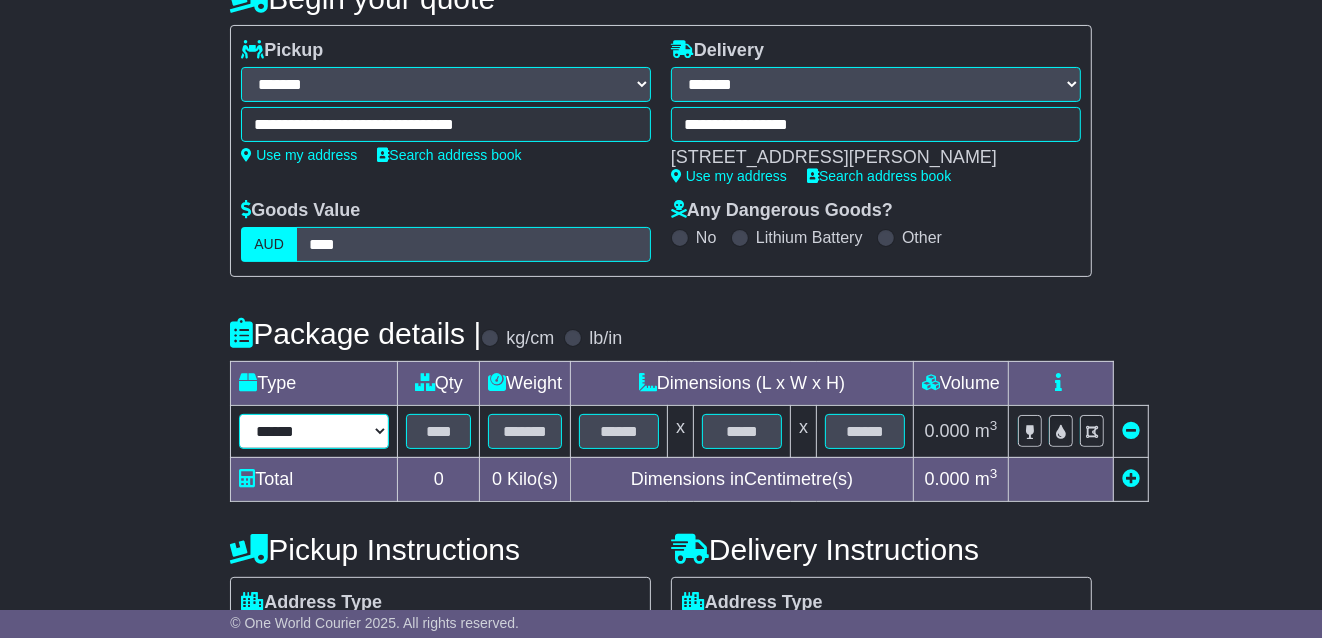 click on "****** ****** *** ******** ***** **** **** ****** *** *******" at bounding box center [314, 431] 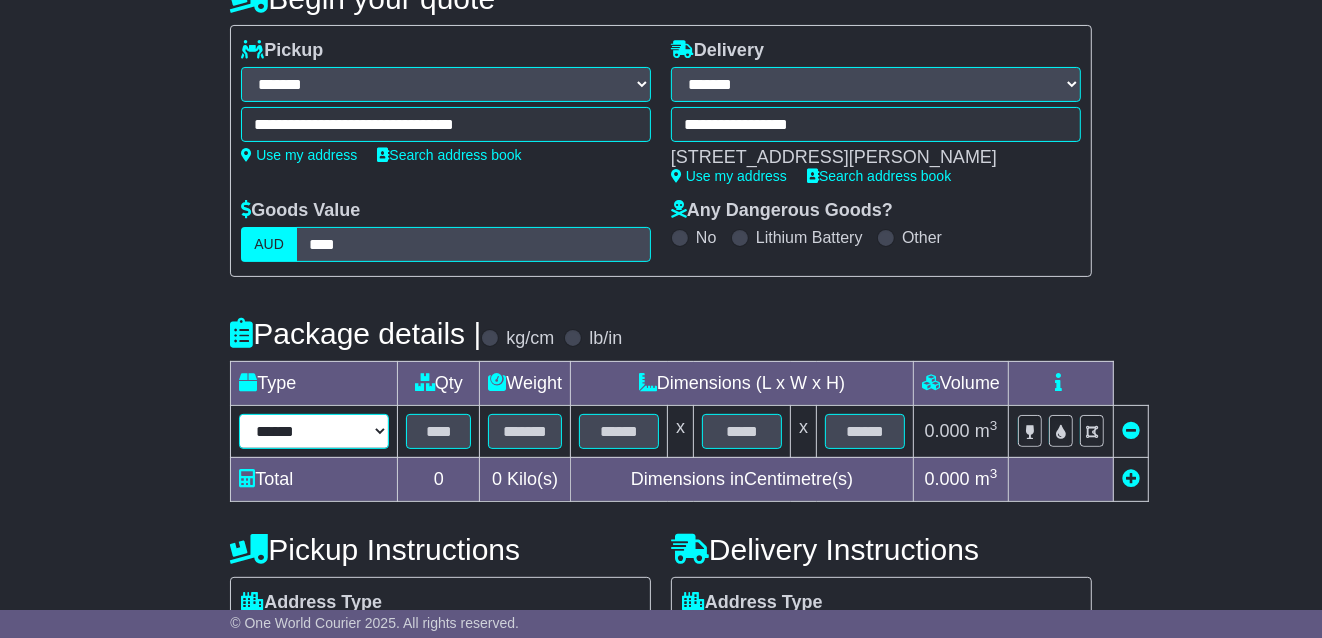 select on "*****" 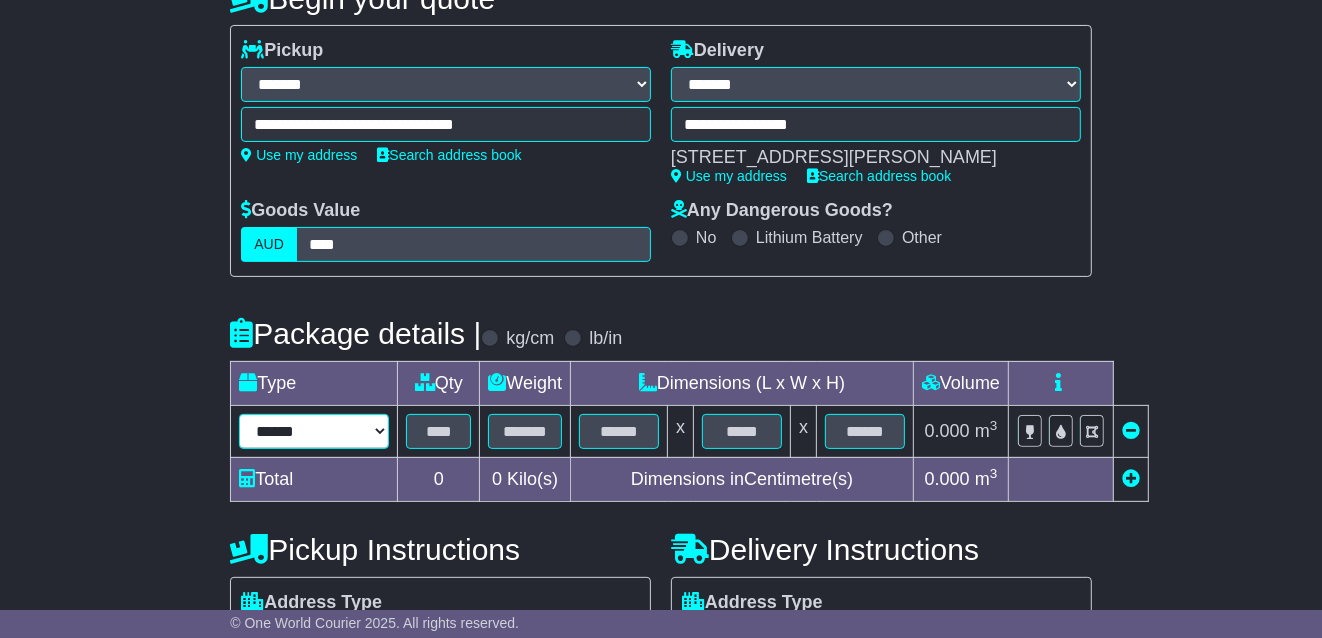 click on "***" at bounding box center (0, 0) 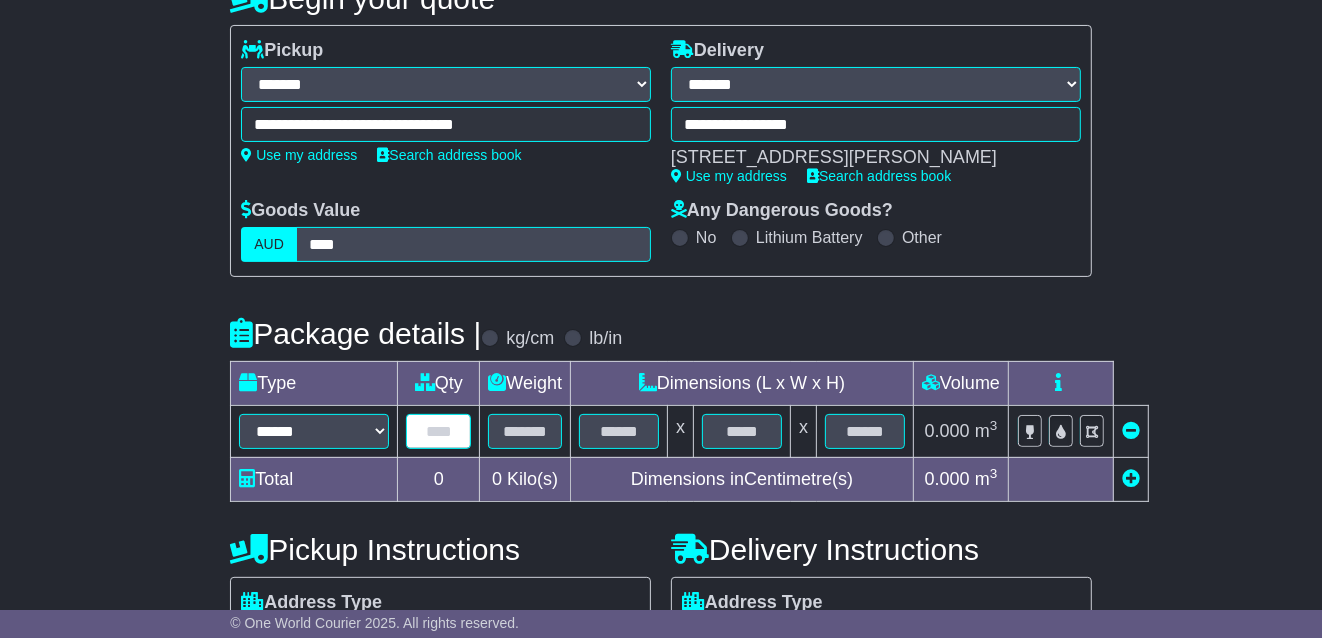 click at bounding box center [438, 431] 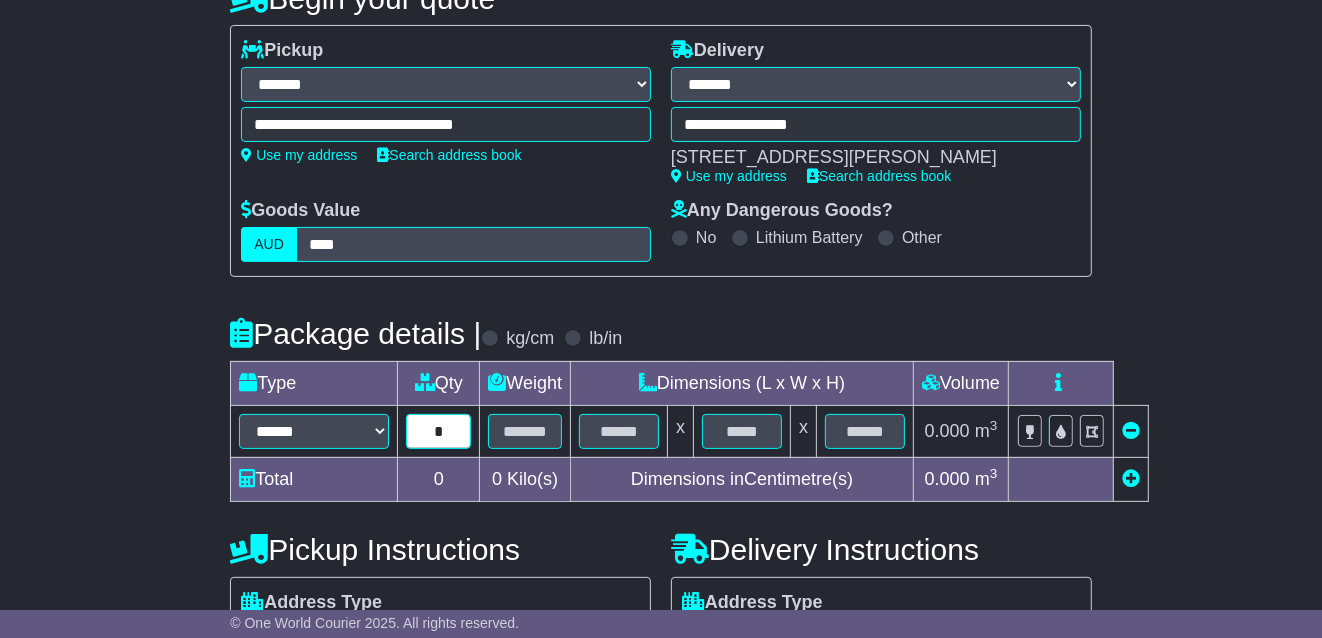 type on "*" 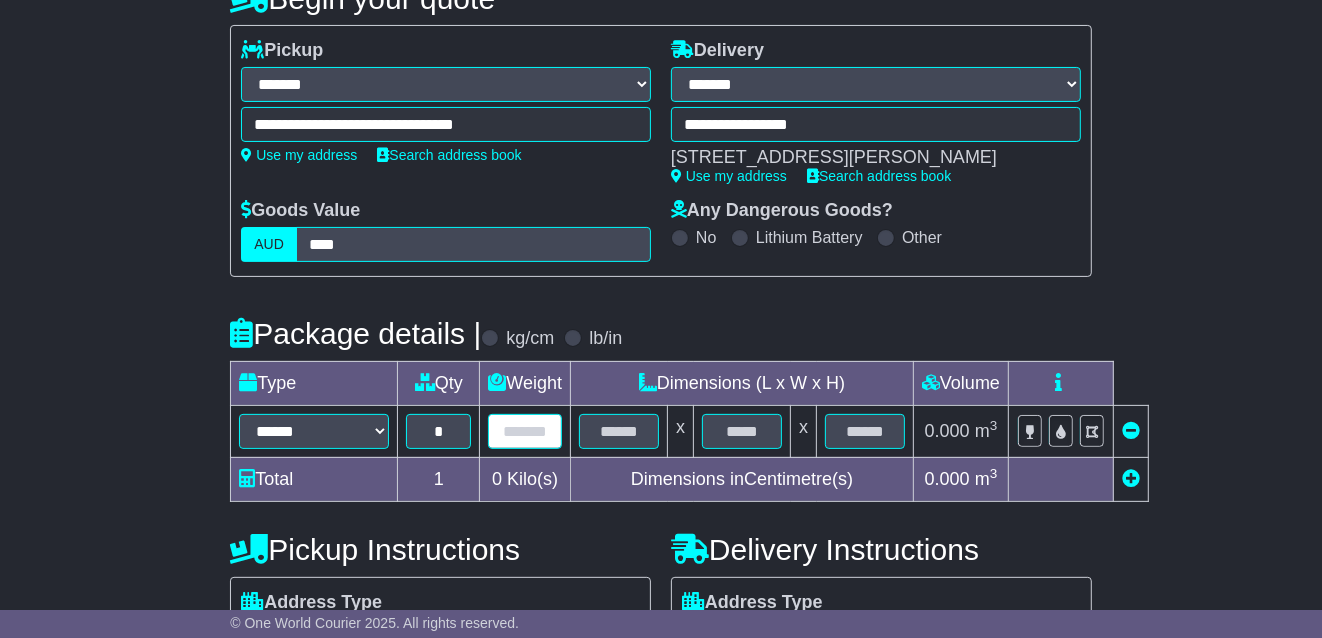 click at bounding box center [525, 431] 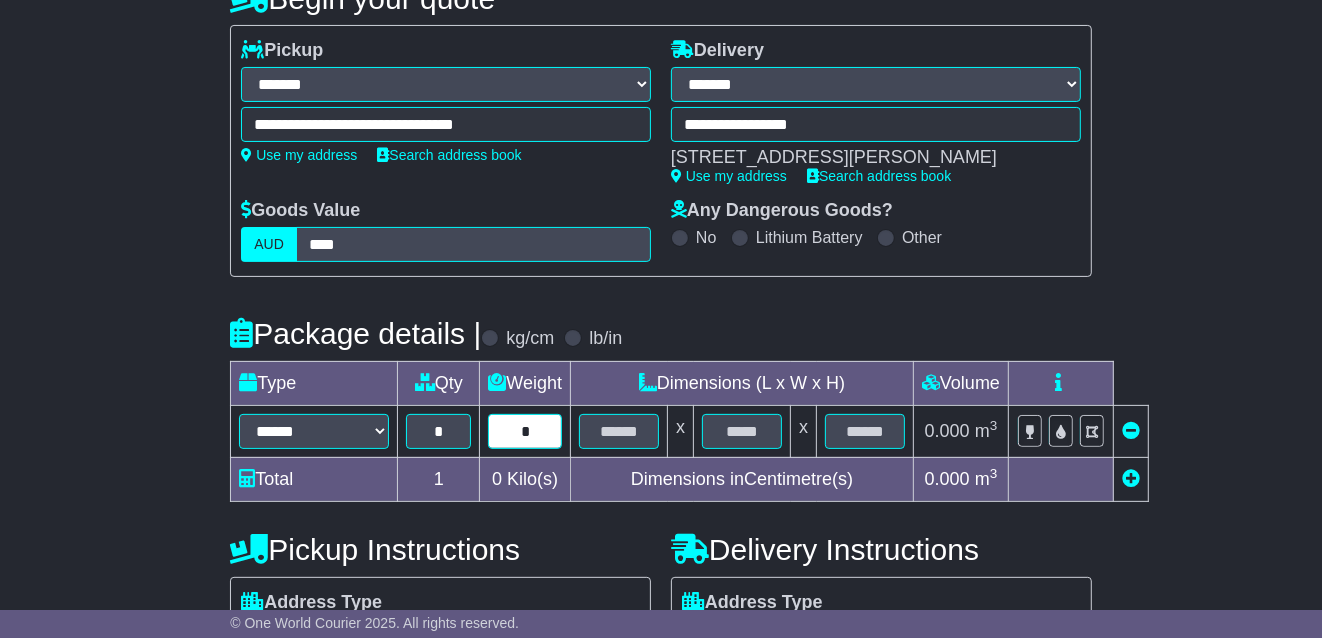 type on "*" 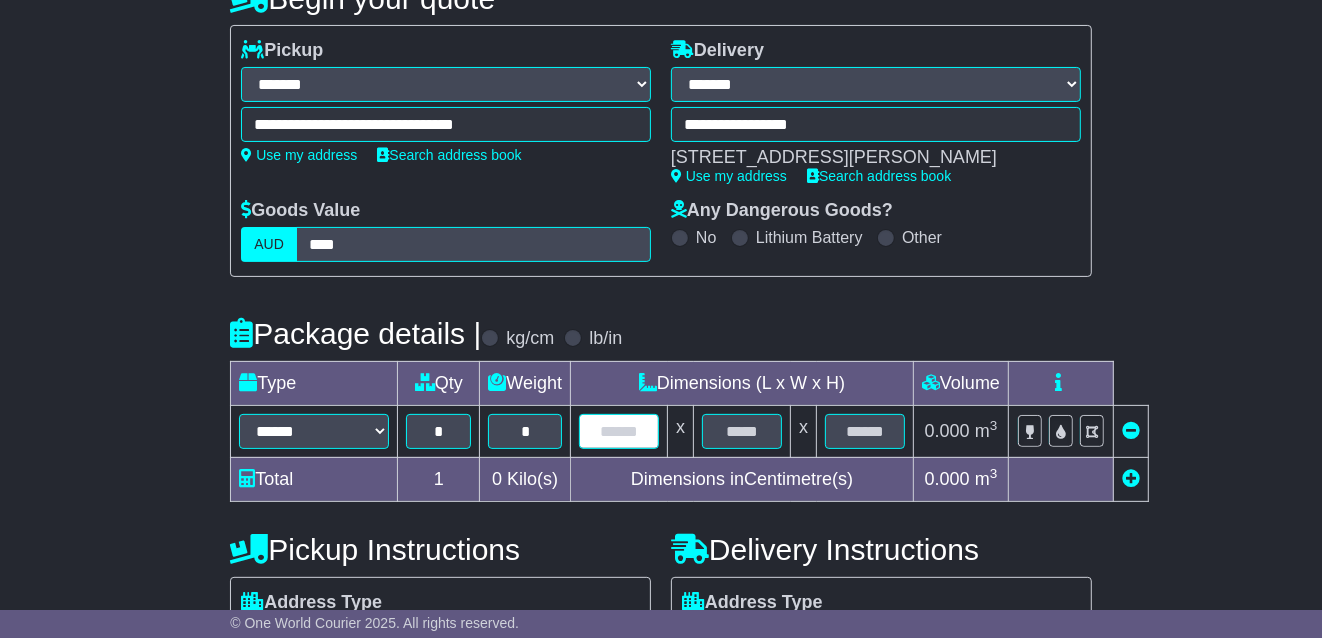 click at bounding box center (619, 431) 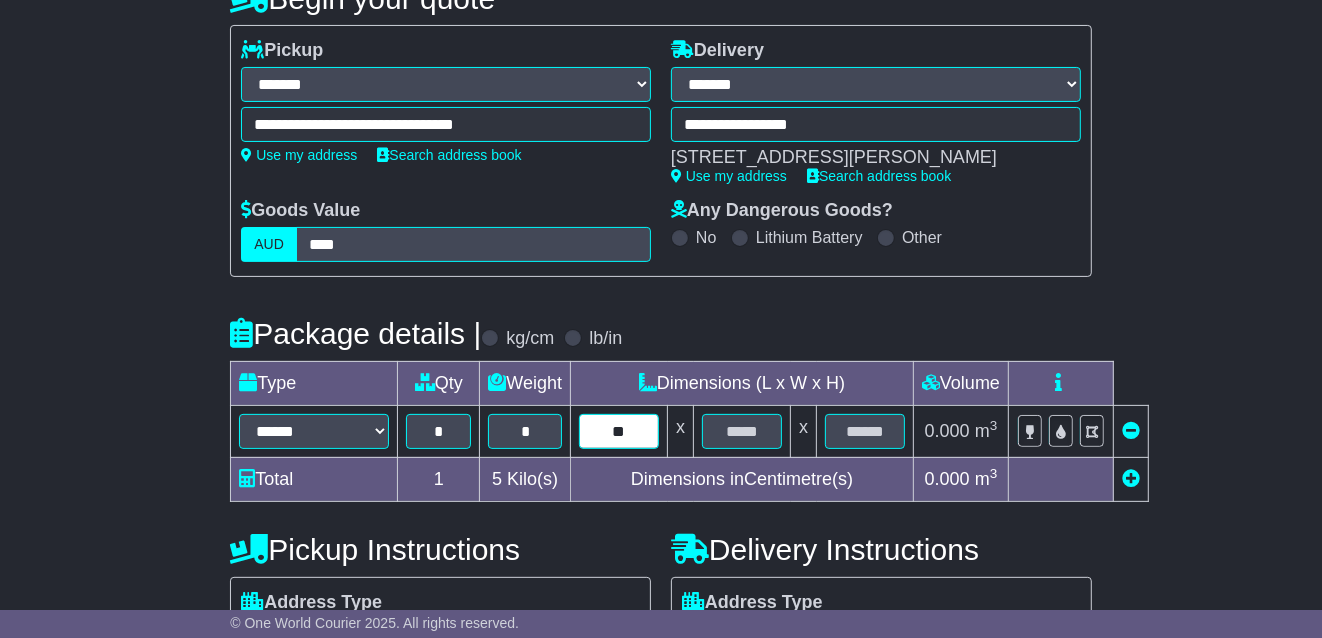 type on "**" 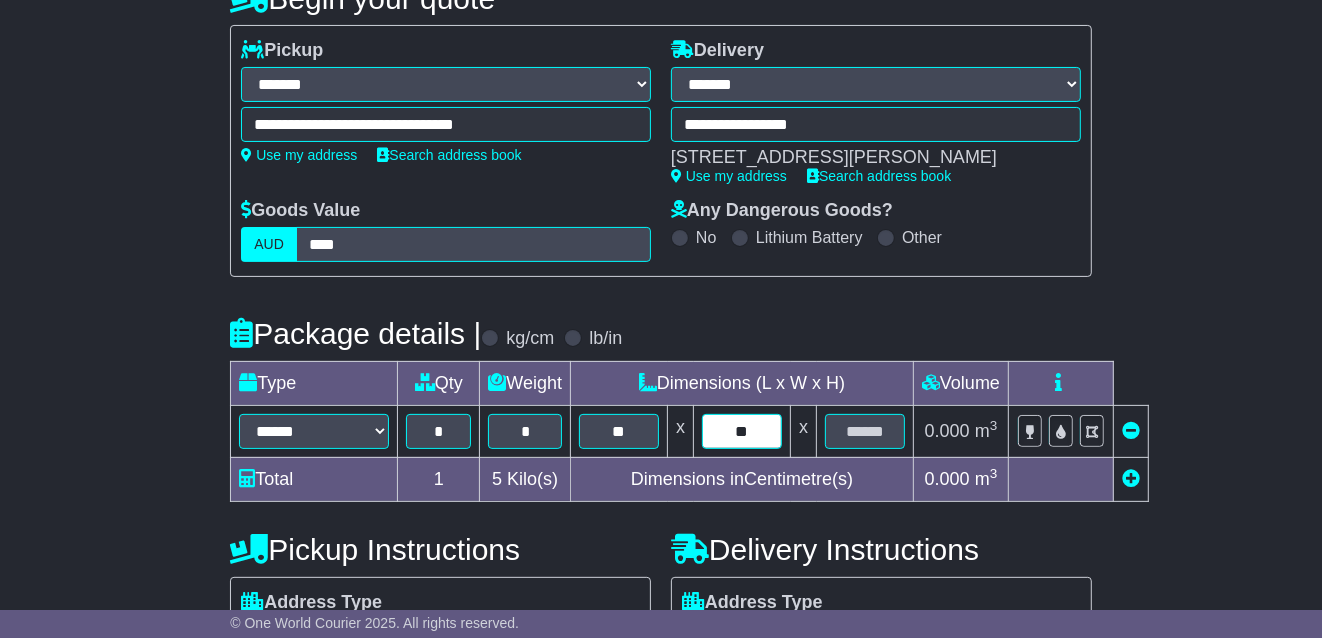 type on "**" 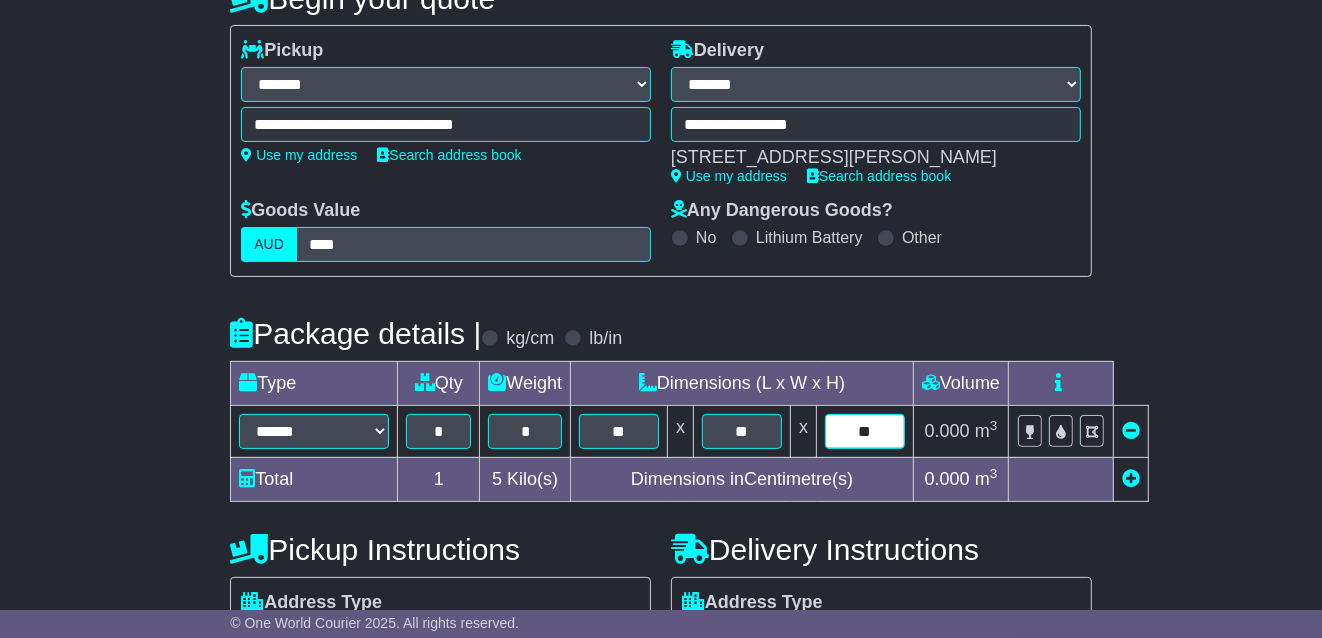 type on "**" 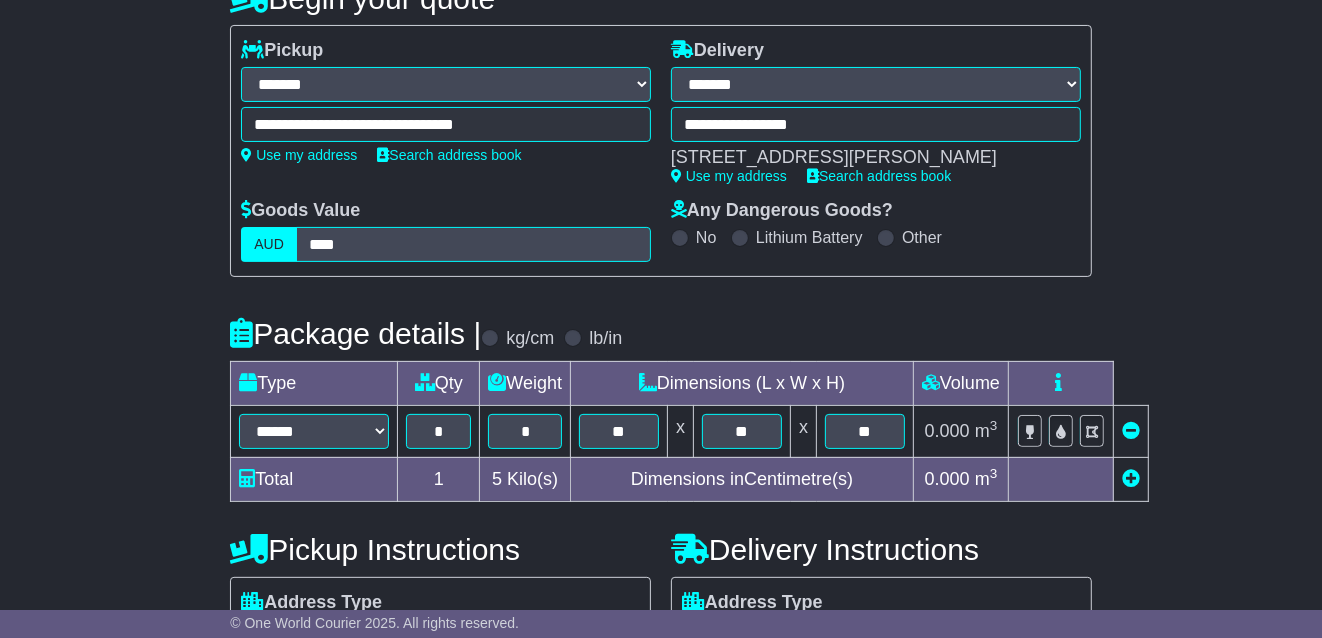 click on "**********" at bounding box center (661, 515) 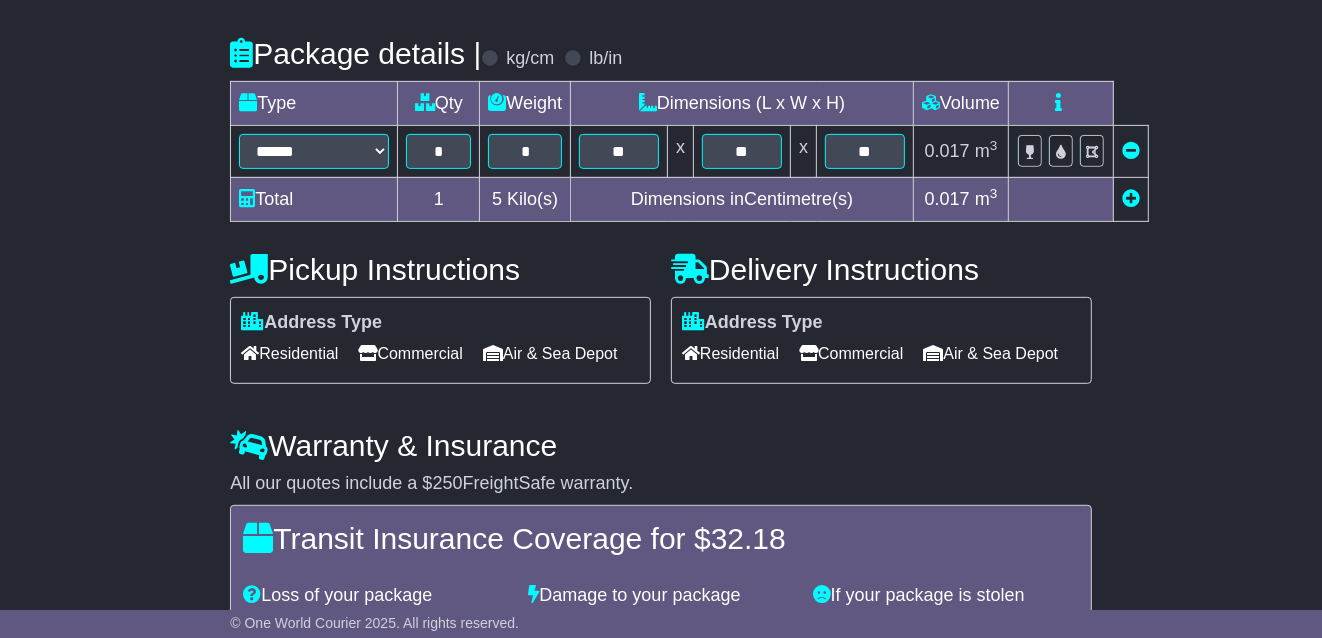 scroll, scrollTop: 543, scrollLeft: 0, axis: vertical 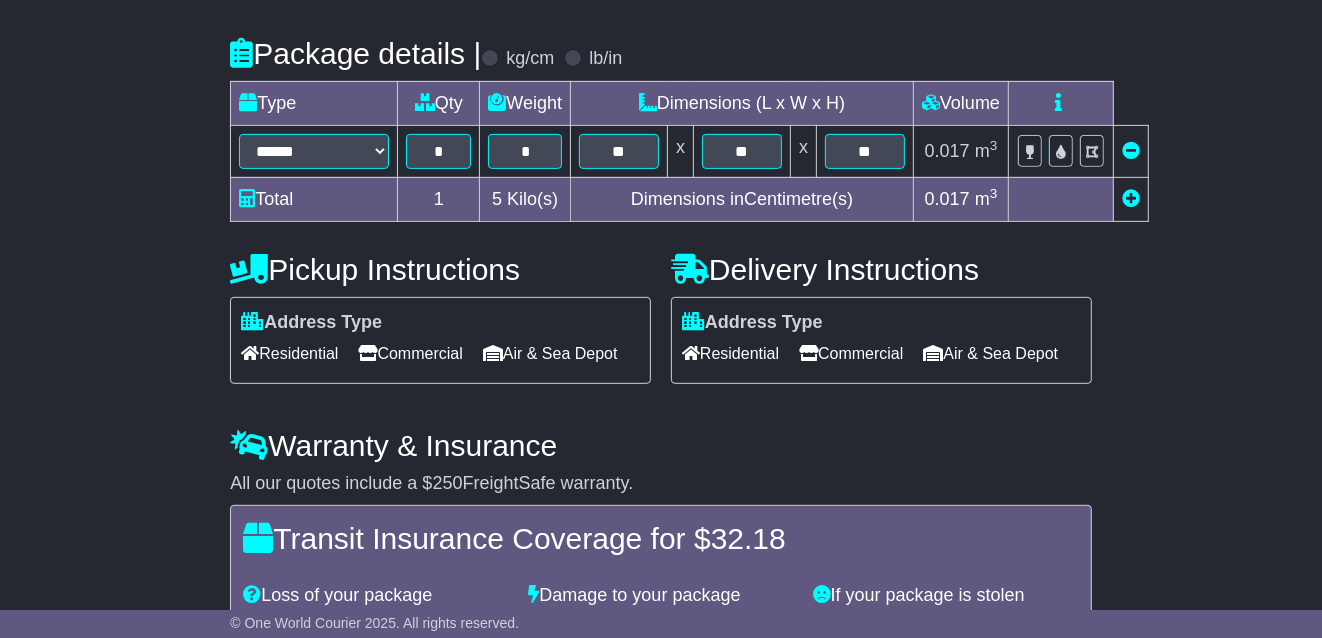 click on "Commercial" at bounding box center (410, 353) 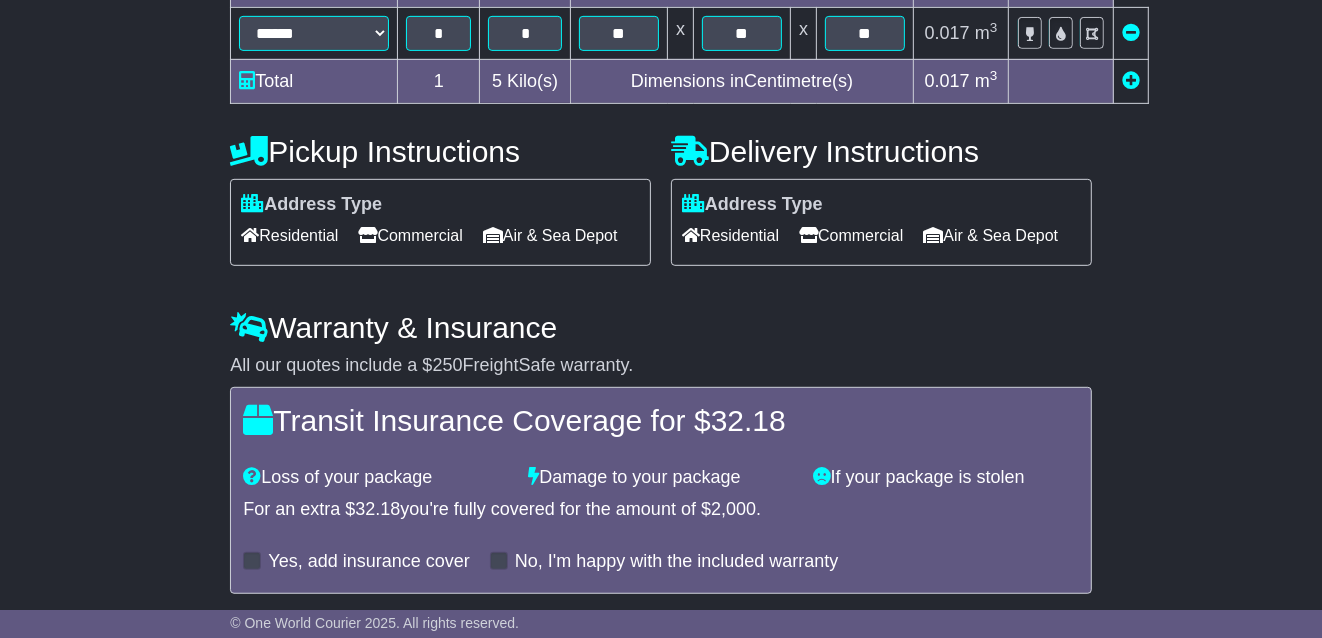 scroll, scrollTop: 763, scrollLeft: 0, axis: vertical 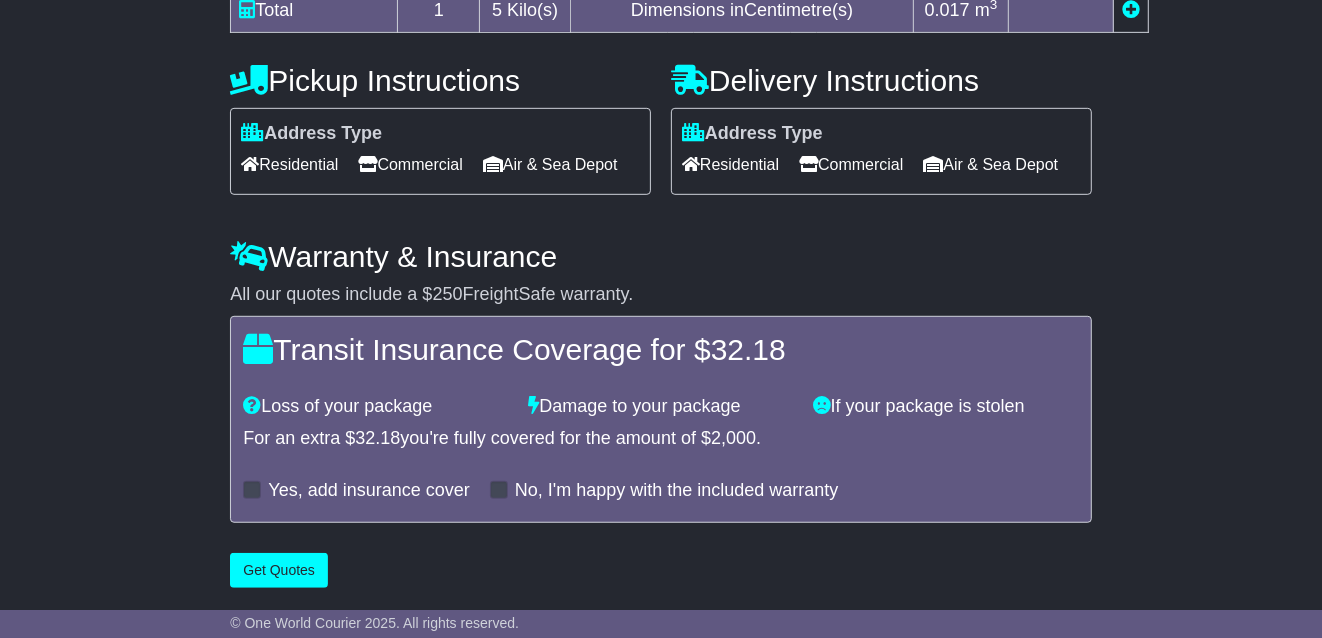 click on "Yes, add insurance cover" at bounding box center [368, 491] 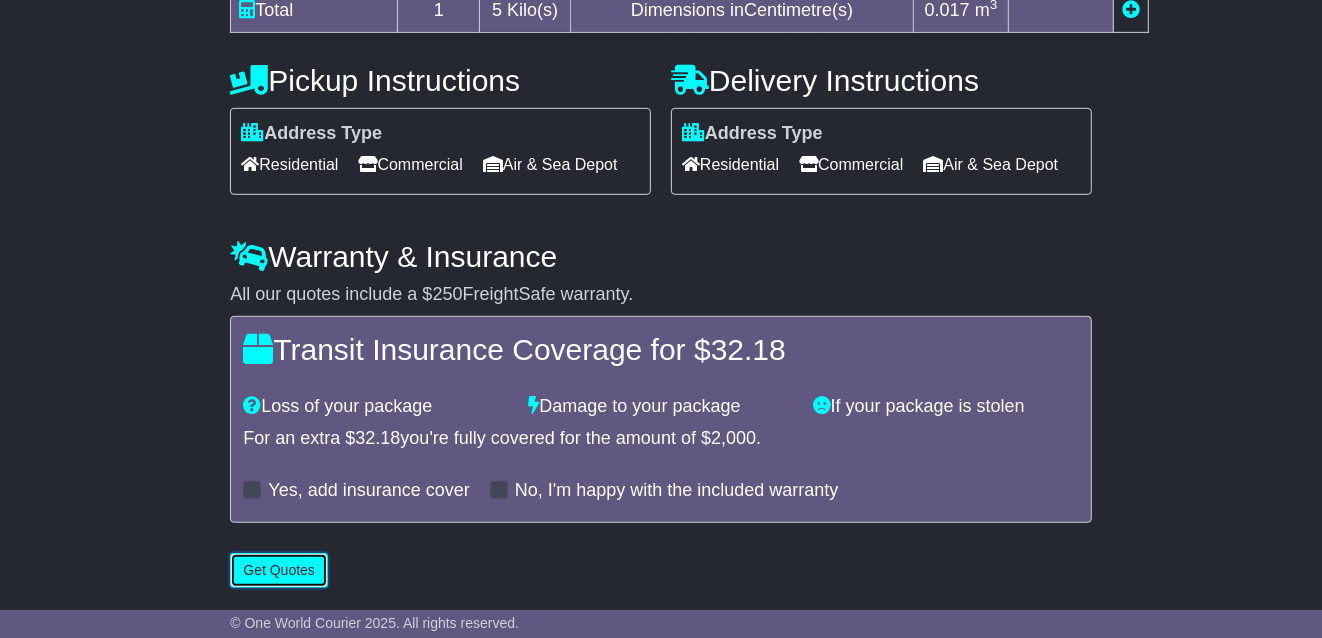 click on "Get Quotes" at bounding box center [279, 570] 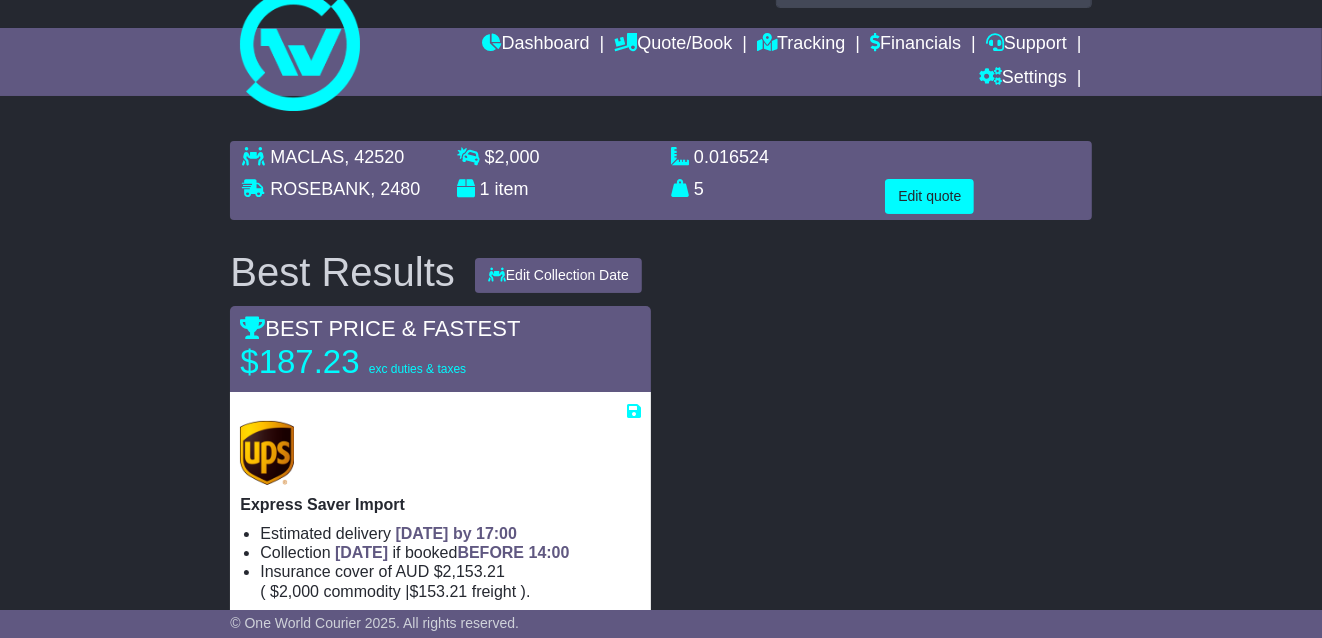 scroll, scrollTop: 46, scrollLeft: 0, axis: vertical 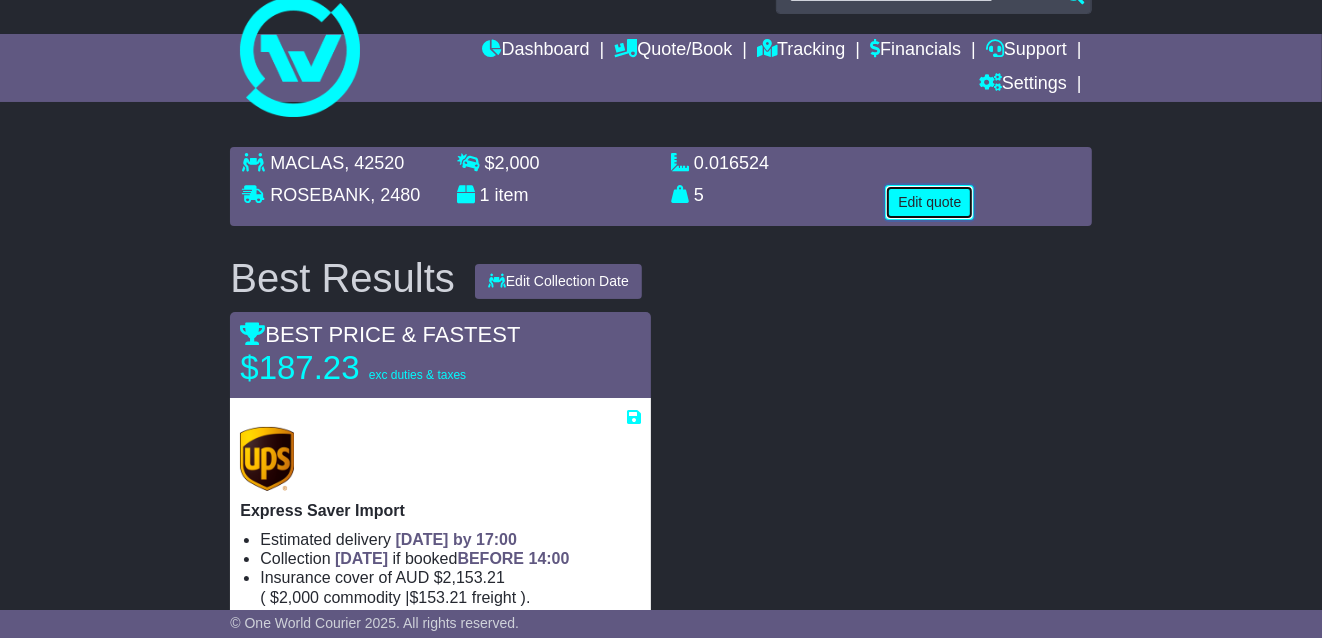 click on "Edit quote" at bounding box center [929, 202] 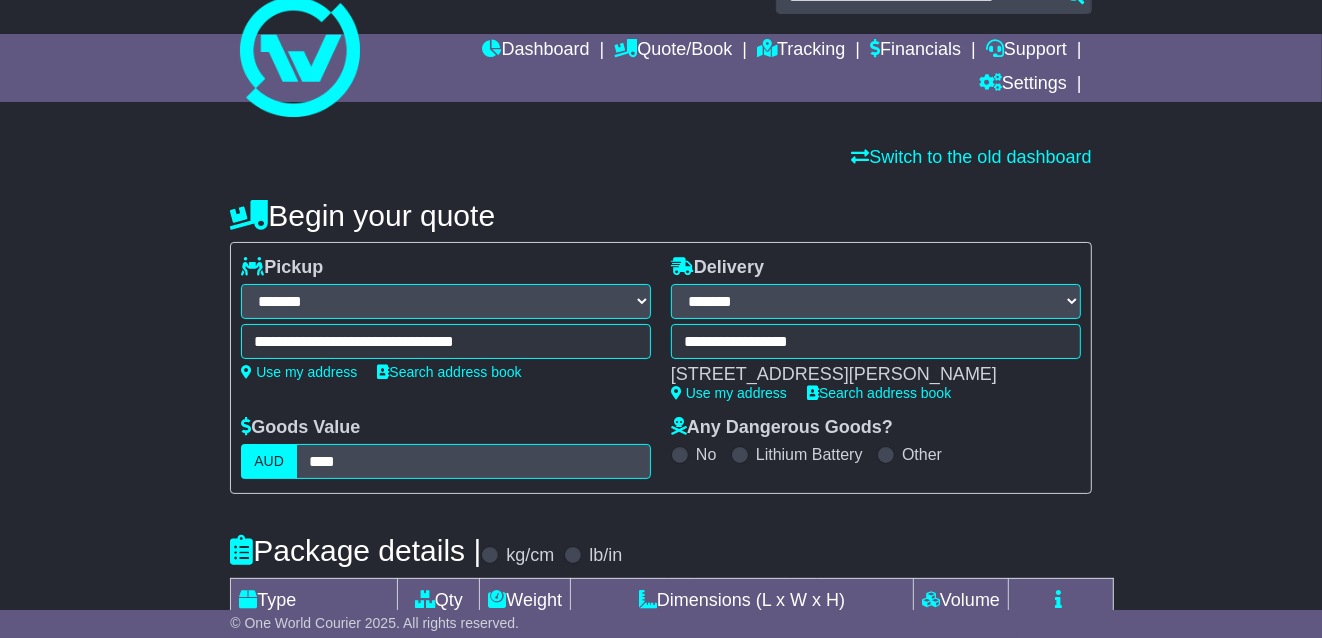 click on "**********" at bounding box center (876, 341) 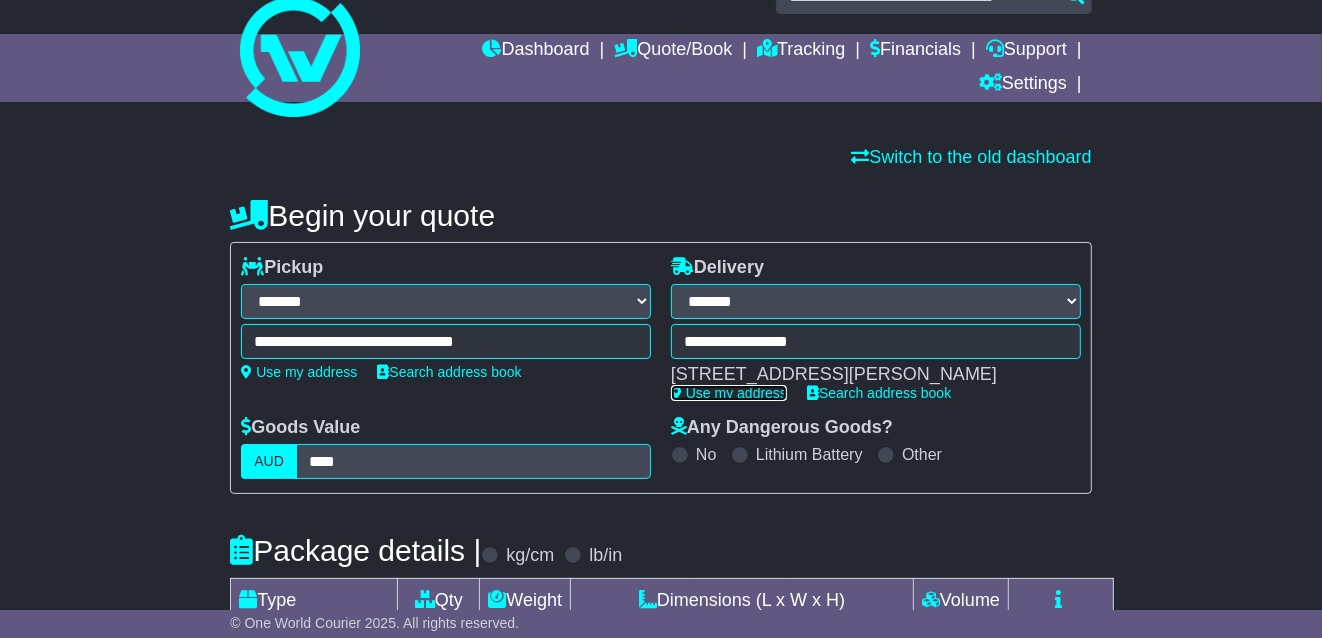 click on "Use my address" at bounding box center (729, 393) 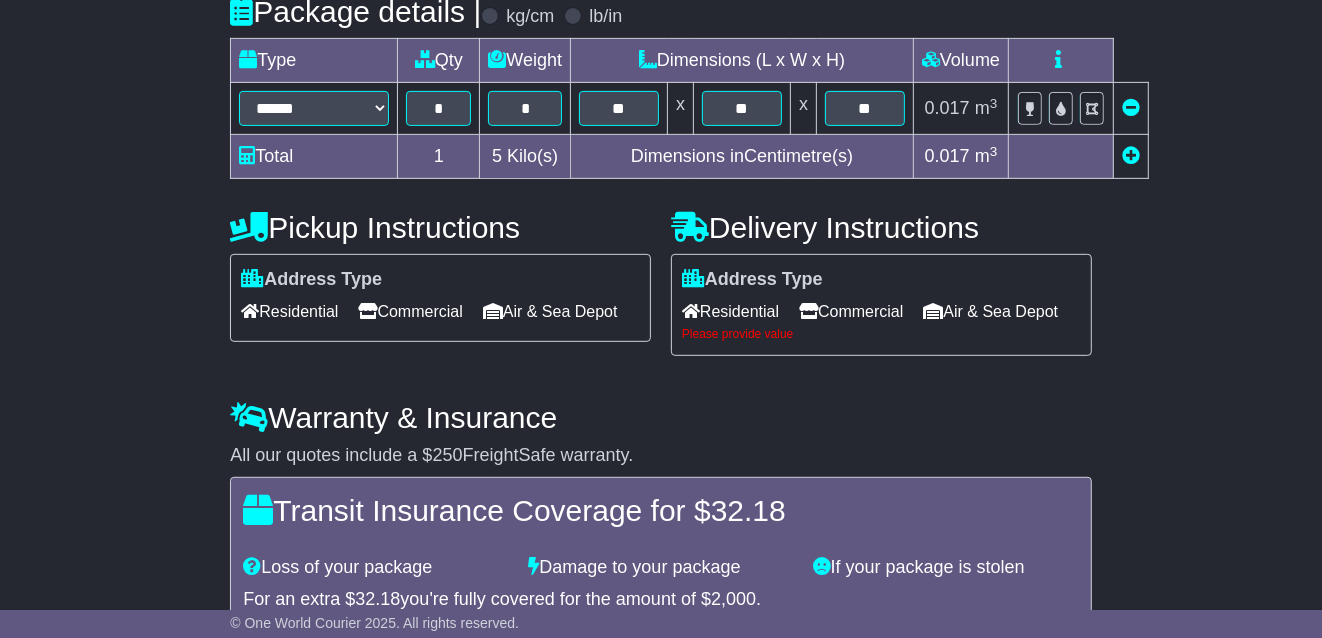 scroll, scrollTop: 770, scrollLeft: 0, axis: vertical 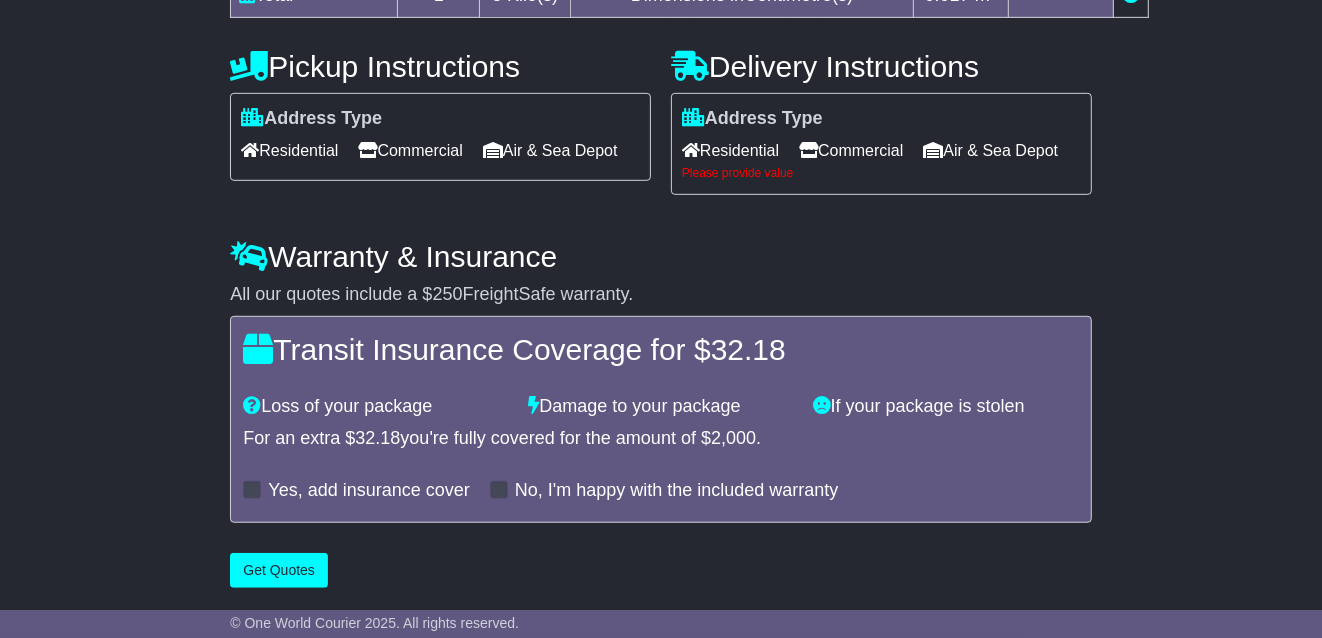click on "Residential" at bounding box center [730, 150] 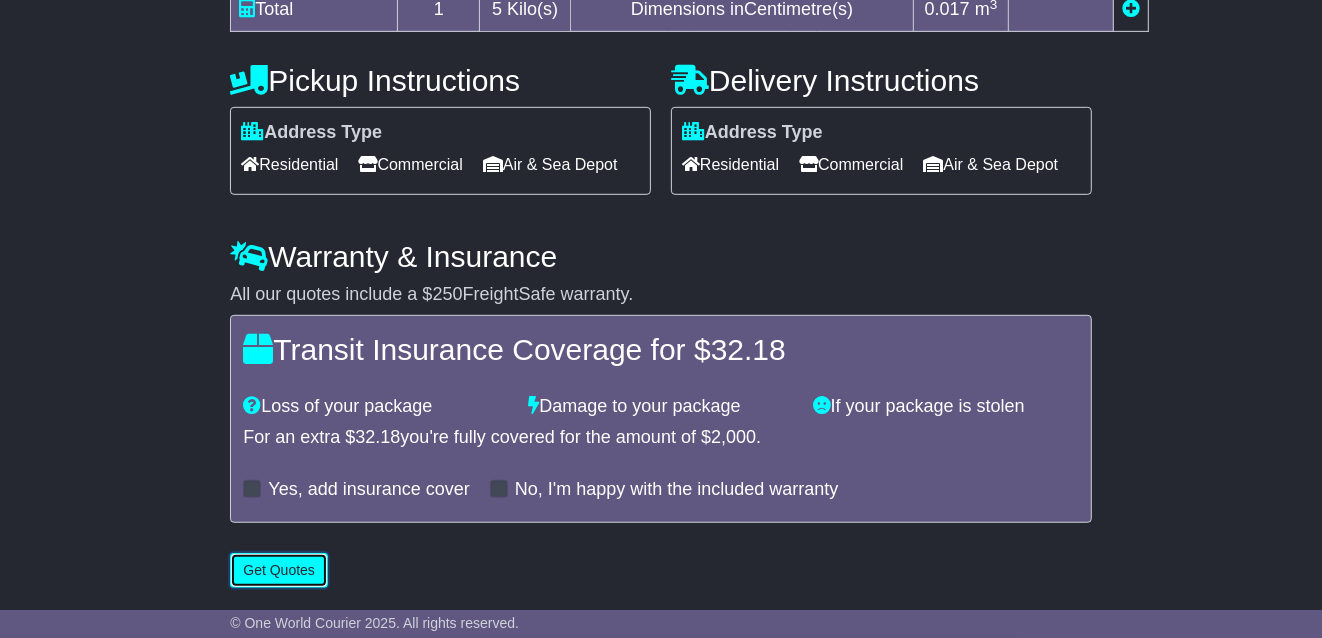 click on "Get Quotes" at bounding box center (279, 570) 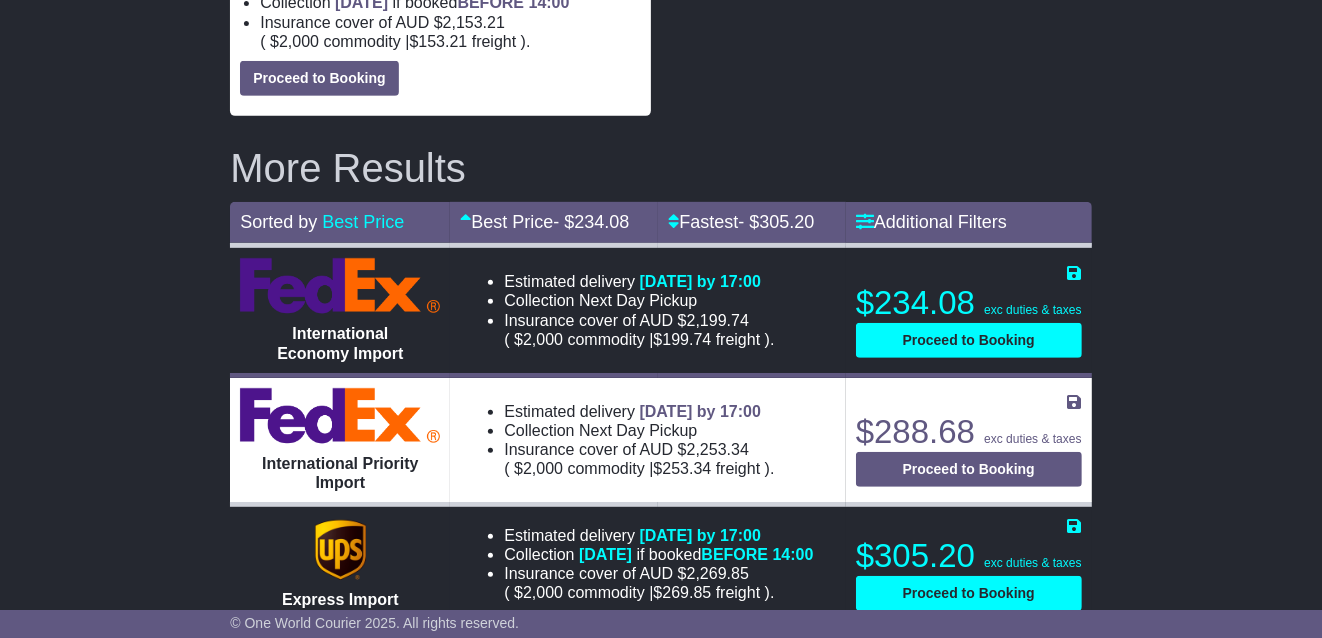 scroll, scrollTop: 0, scrollLeft: 0, axis: both 